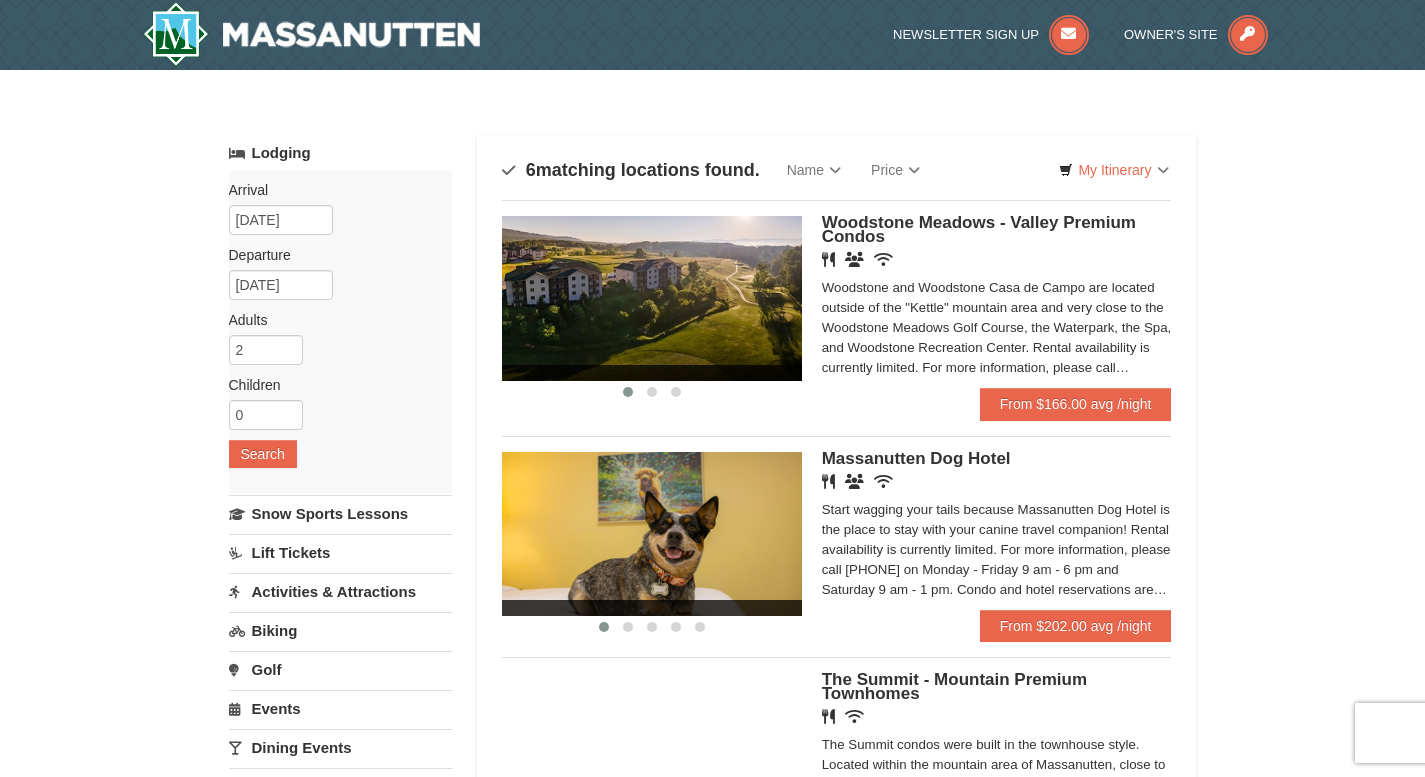 scroll, scrollTop: 0, scrollLeft: 0, axis: both 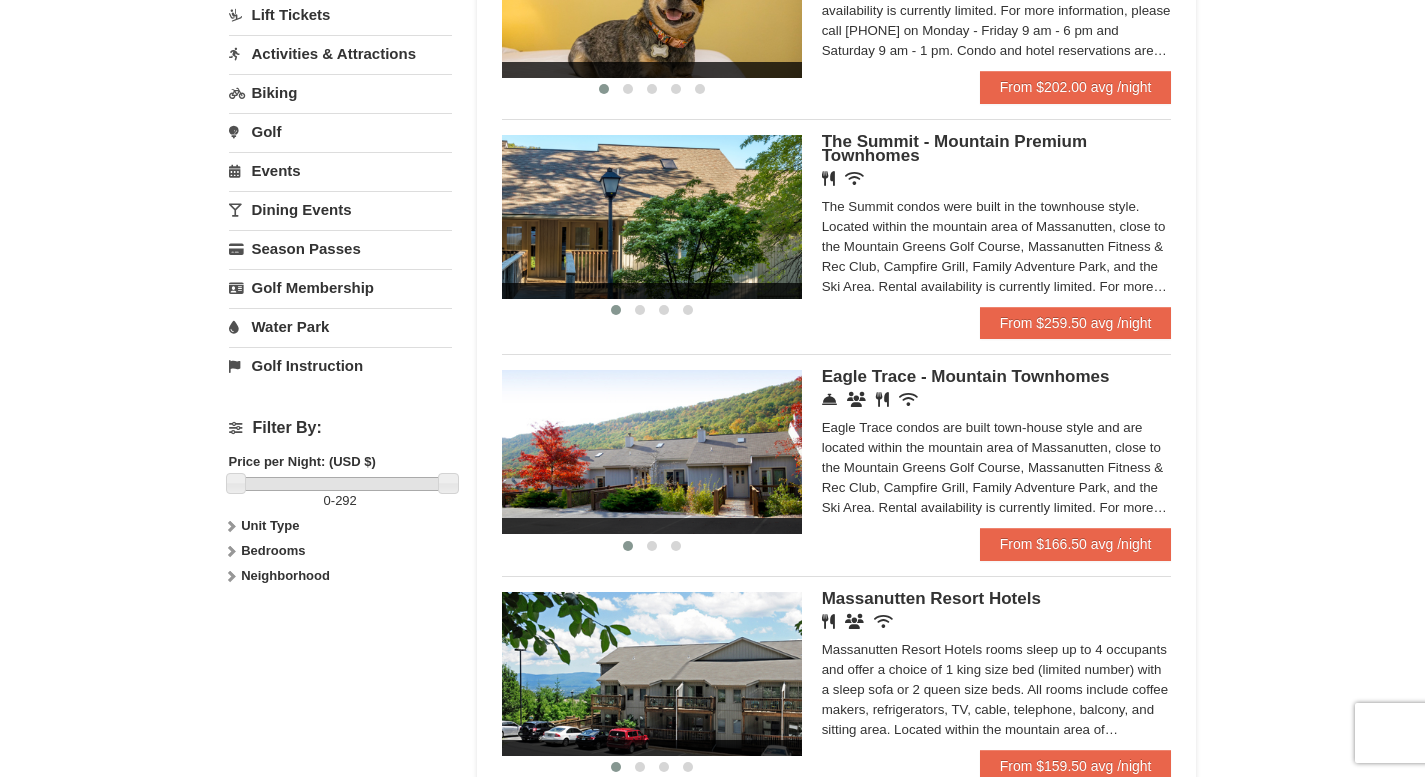 click on "Eagle Trace condos are built town-house style and are located within the mountain area of Massanutten, close to the Mountain Greens Golf Course, Massanutten Fitness & Rec Club, Campfire Grill, Family Adventure Park, and the Ski Area.
Rental availability is currently limited. For more information, please call [PHONE] on Monday - Friday 9 am - 6 pm and Saturday 9 am - 1 pm. Condo and hotel reservations are subject to a $25 change fee.
Activities may be limited and advance sign-ups and ticket purchases required. For more information please visit https://www.massresort.com. Thank you for your patience and understanding. We look forward to welcoming you!" at bounding box center (997, 468) 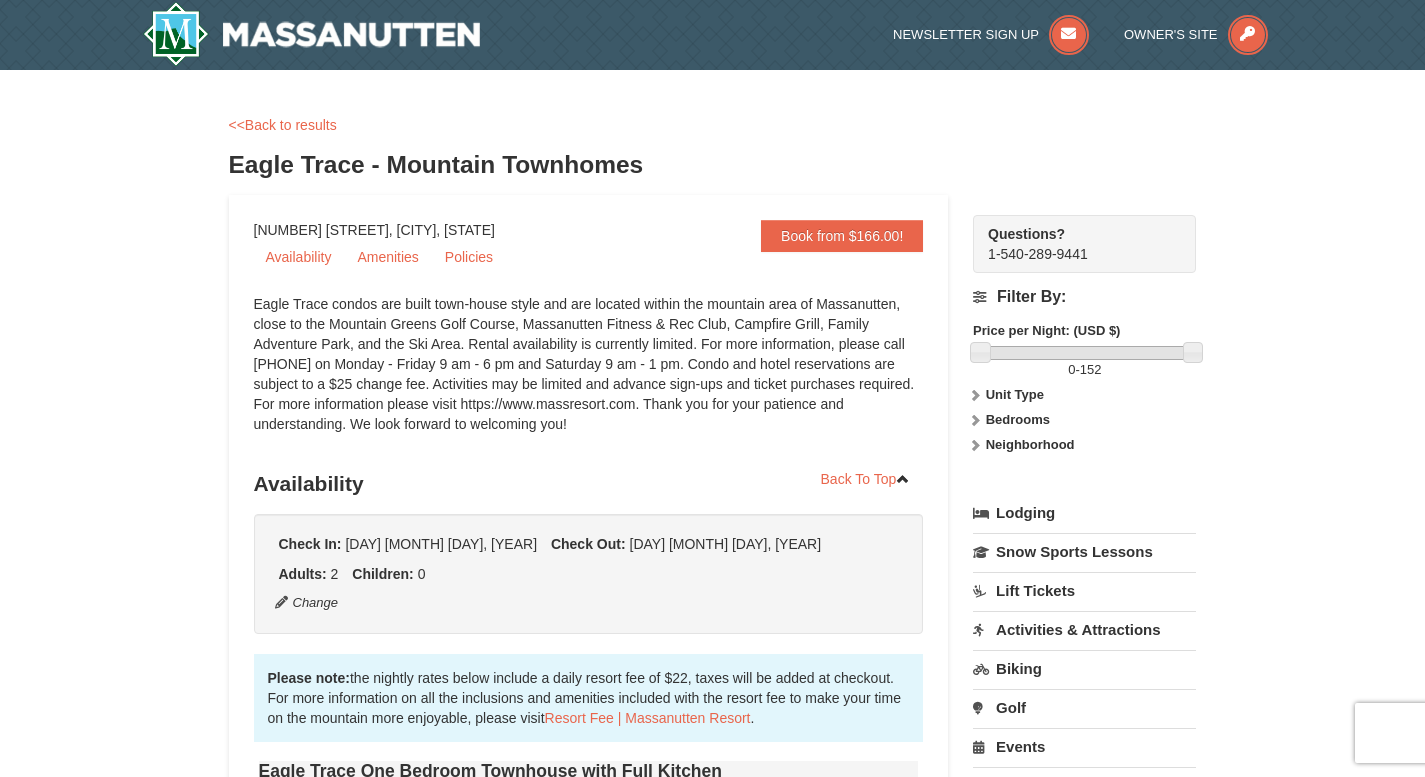 scroll, scrollTop: 0, scrollLeft: 0, axis: both 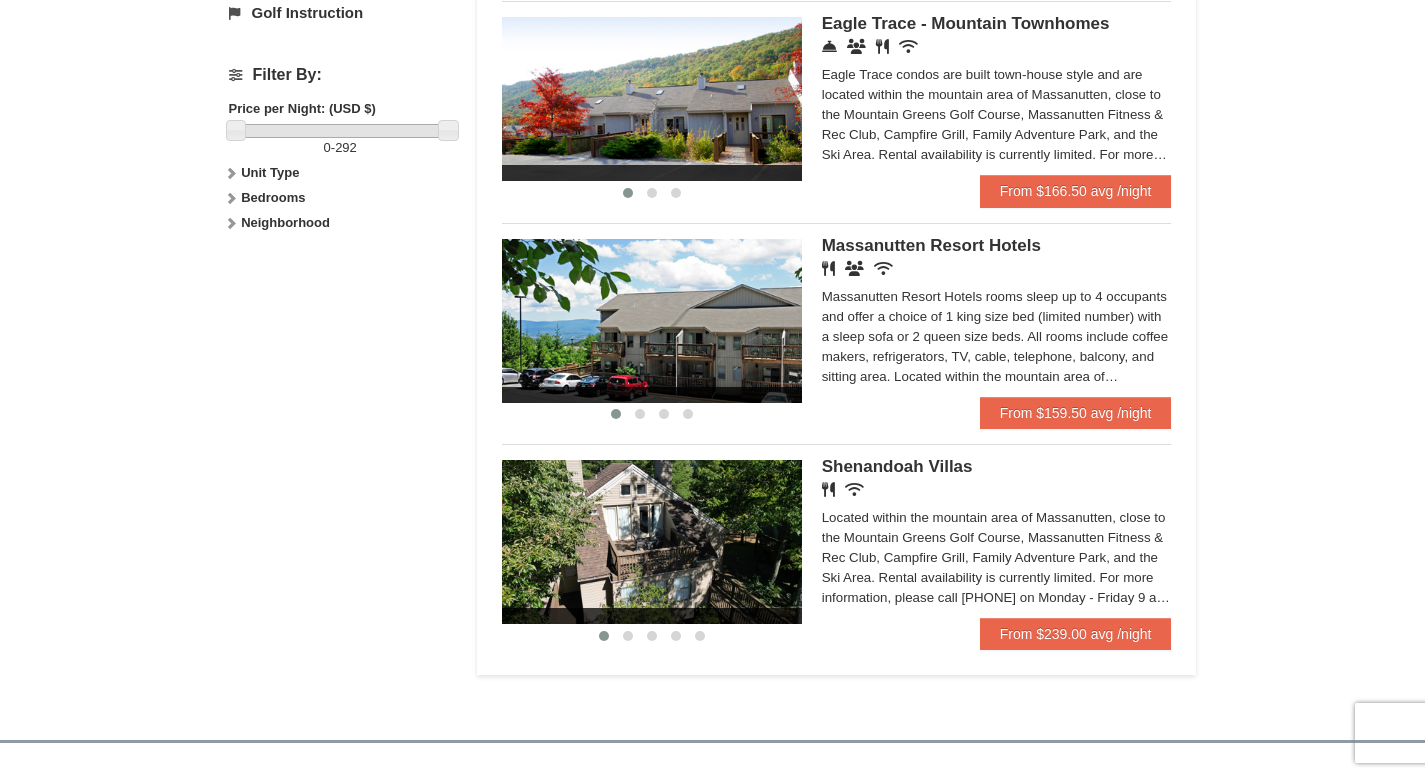 click on "Massanutten Resort Hotels" at bounding box center (931, 245) 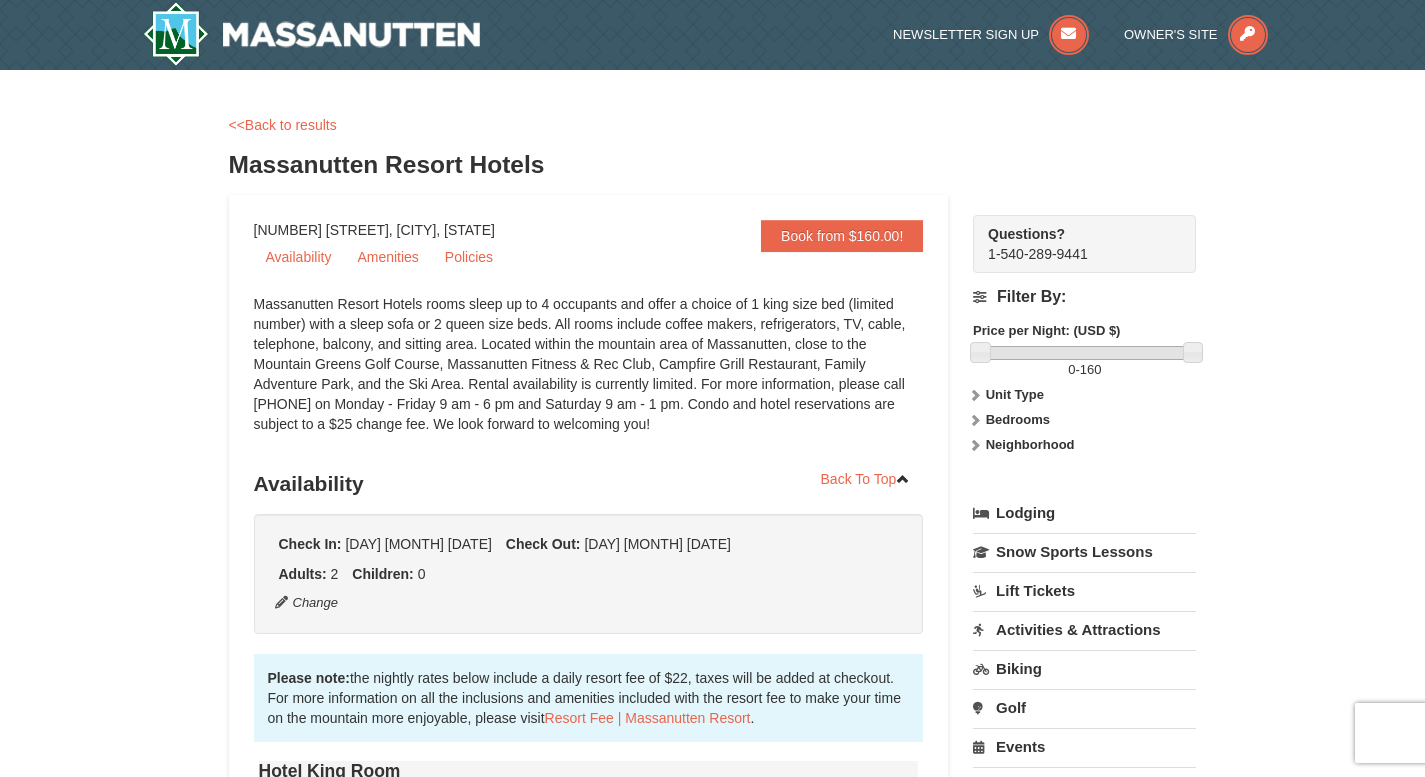 scroll, scrollTop: 0, scrollLeft: 0, axis: both 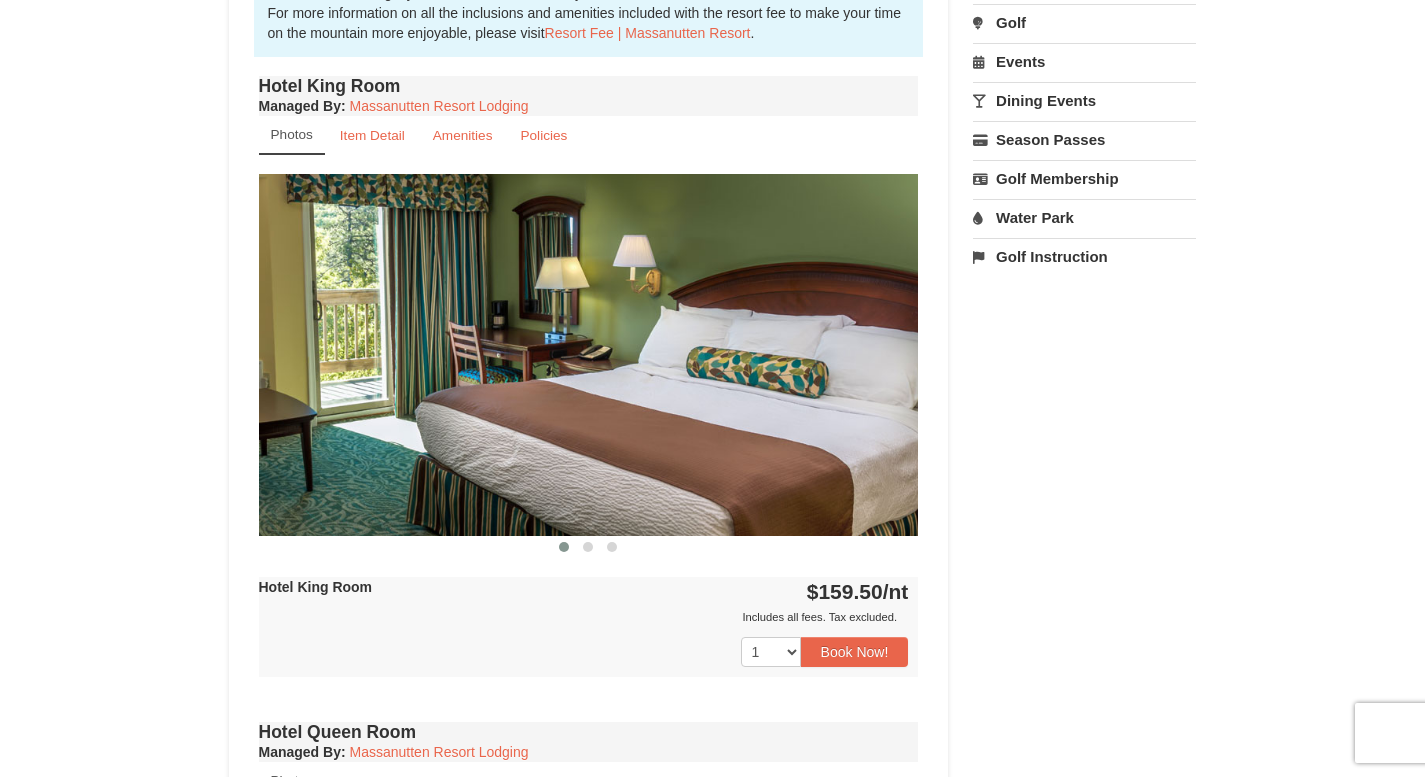click at bounding box center [589, 354] 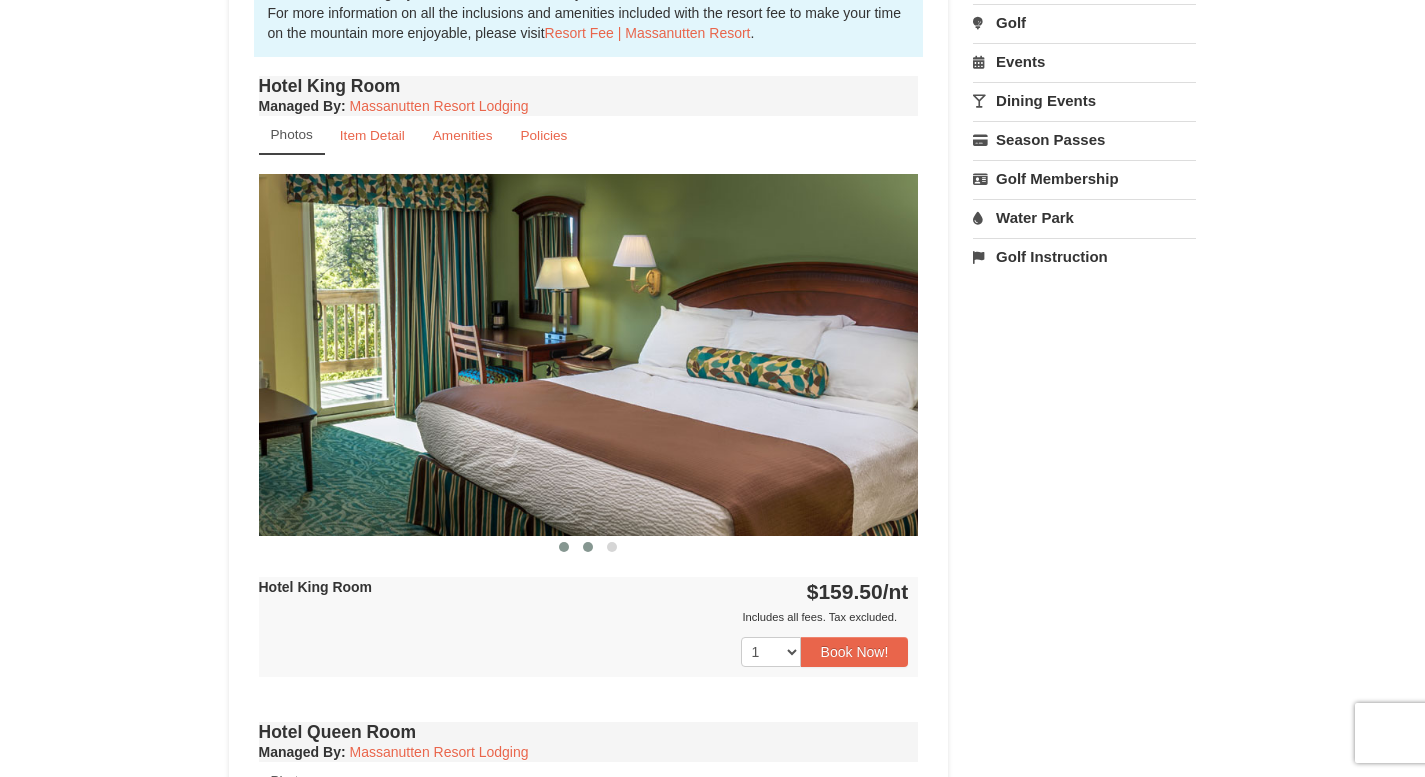 click at bounding box center (588, 547) 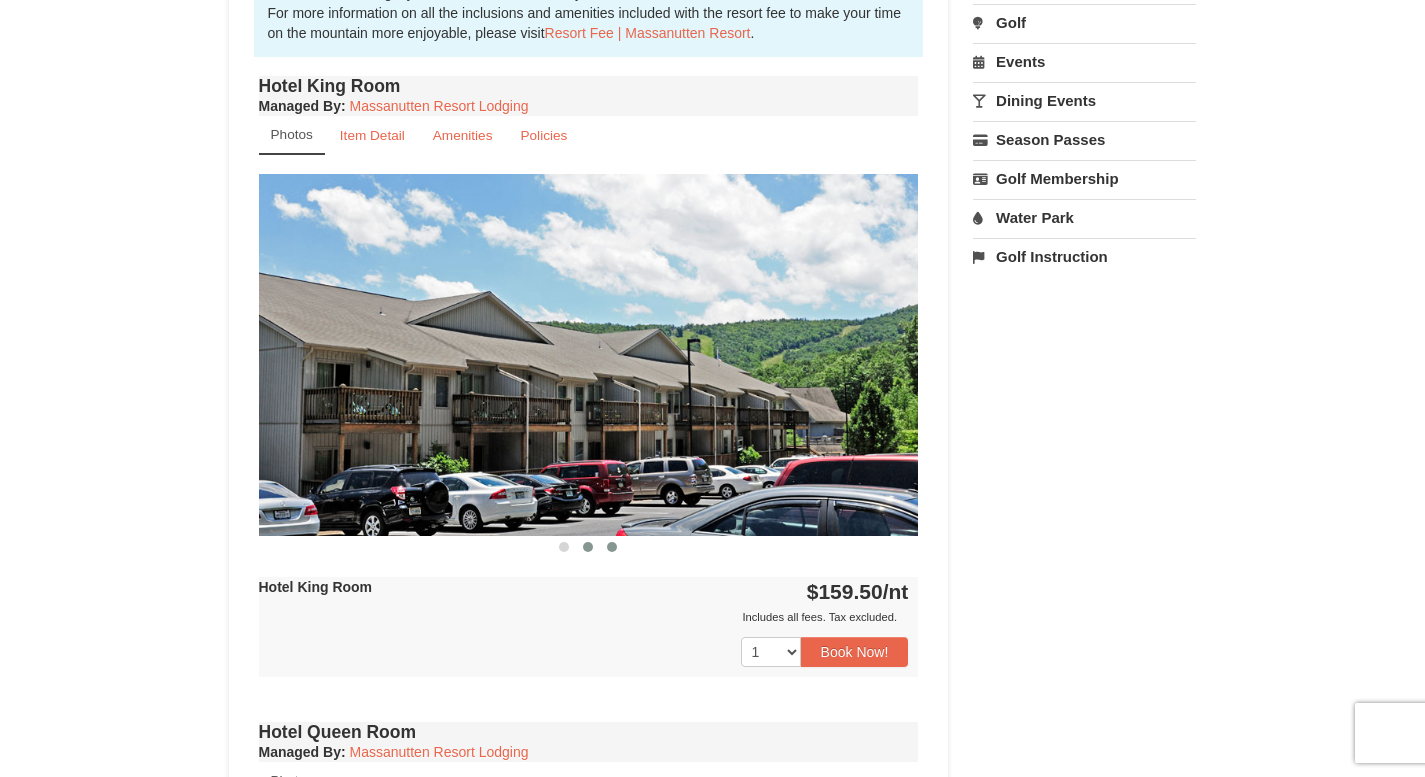 click at bounding box center (612, 547) 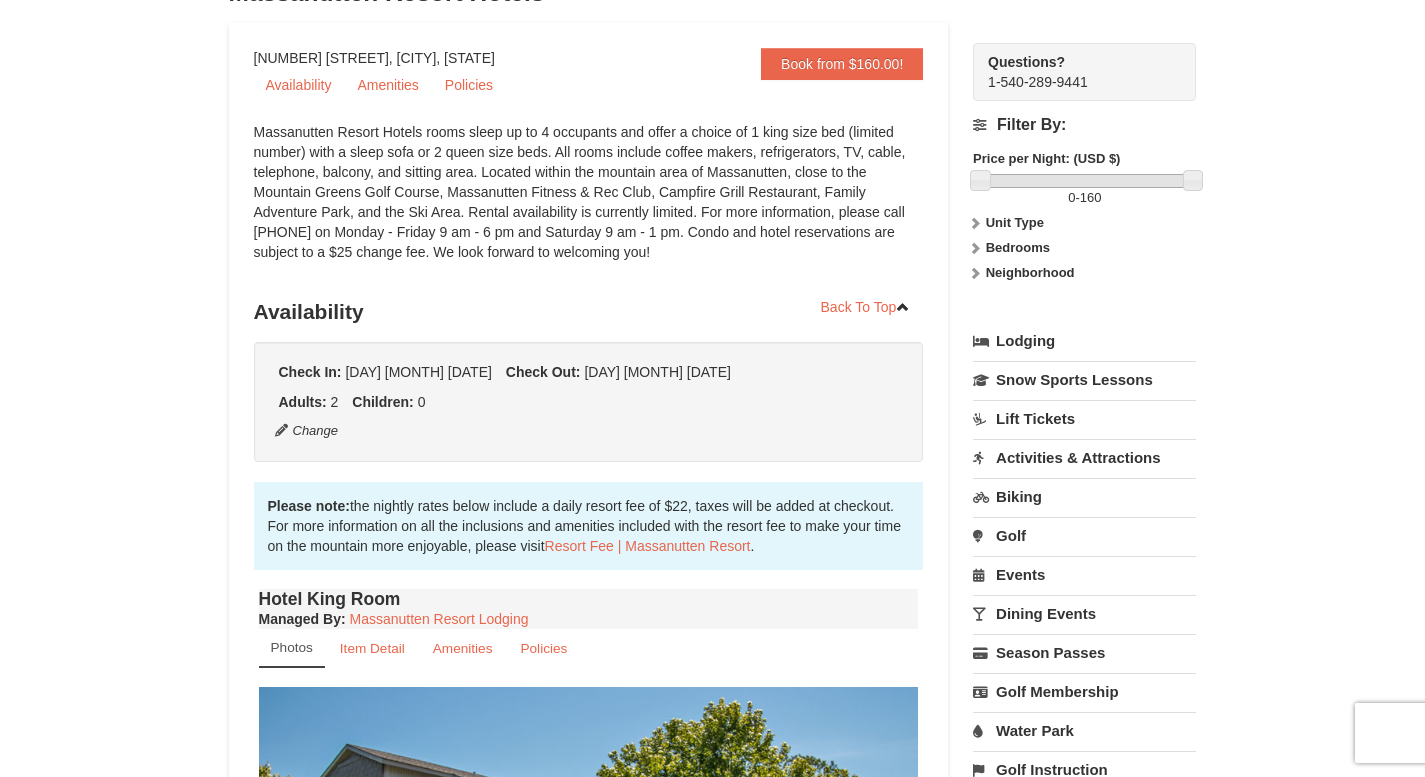 scroll, scrollTop: 0, scrollLeft: 0, axis: both 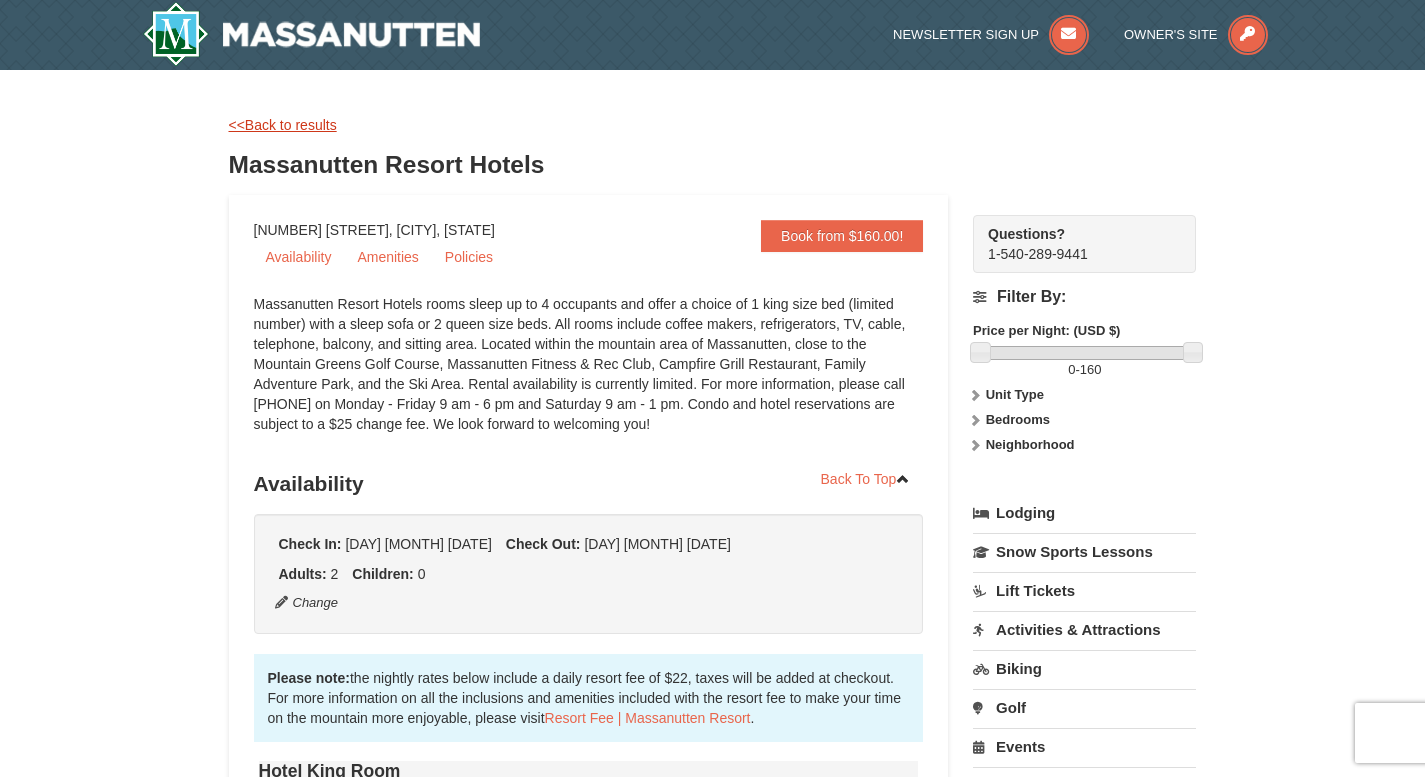 click on "<<Back to results" at bounding box center (283, 125) 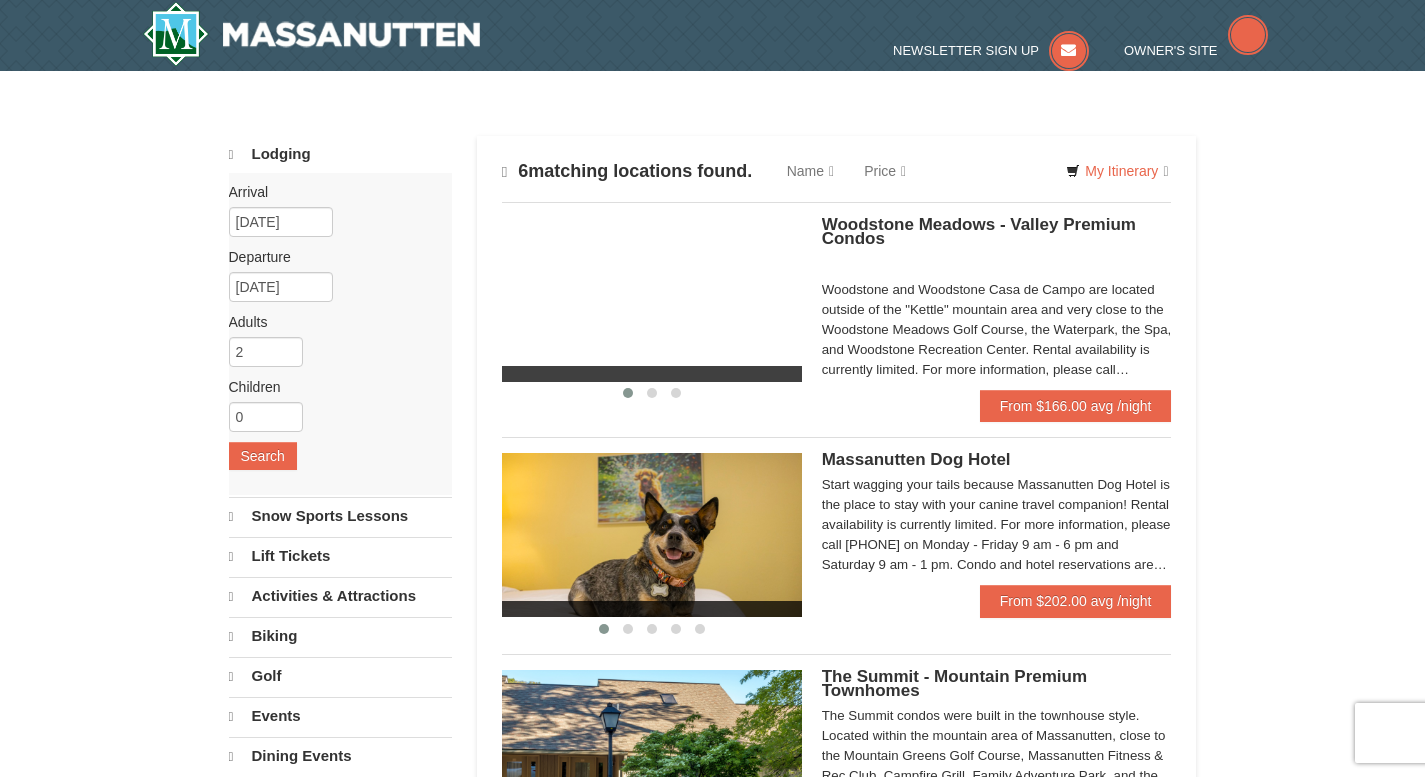 scroll, scrollTop: 850, scrollLeft: 0, axis: vertical 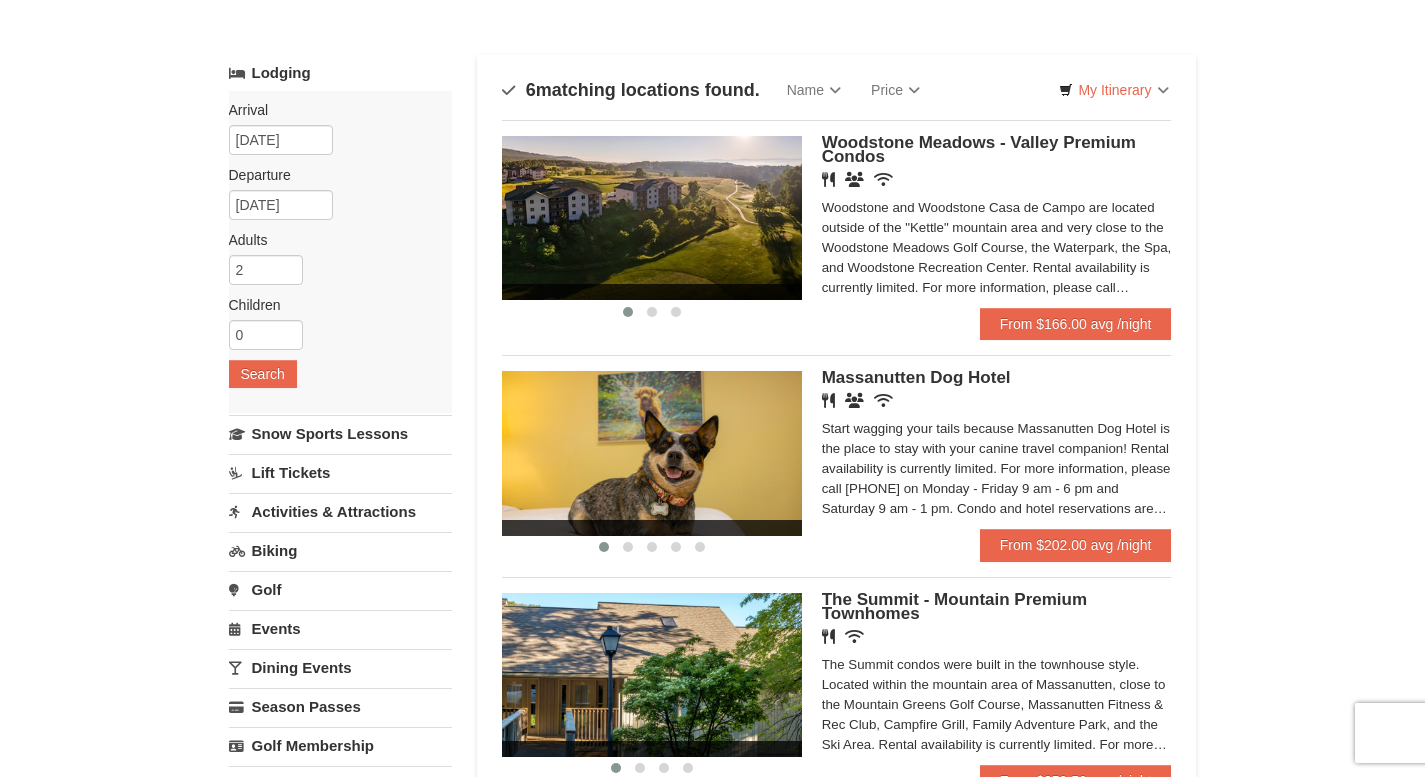 click on "×
Categories
Map
List
Filter
My Itinerary
Questions?  1-540-289-9441
Lodging
Arrival Please format dates MM/DD/YYYY Please format dates MM/DD/YYYY
08/14/2025
Departure Please format dates MM/DD/YYYY Please format dates MM/DD/YYYY
08/16/2025
Adults 2 0 May" at bounding box center (712, 760) 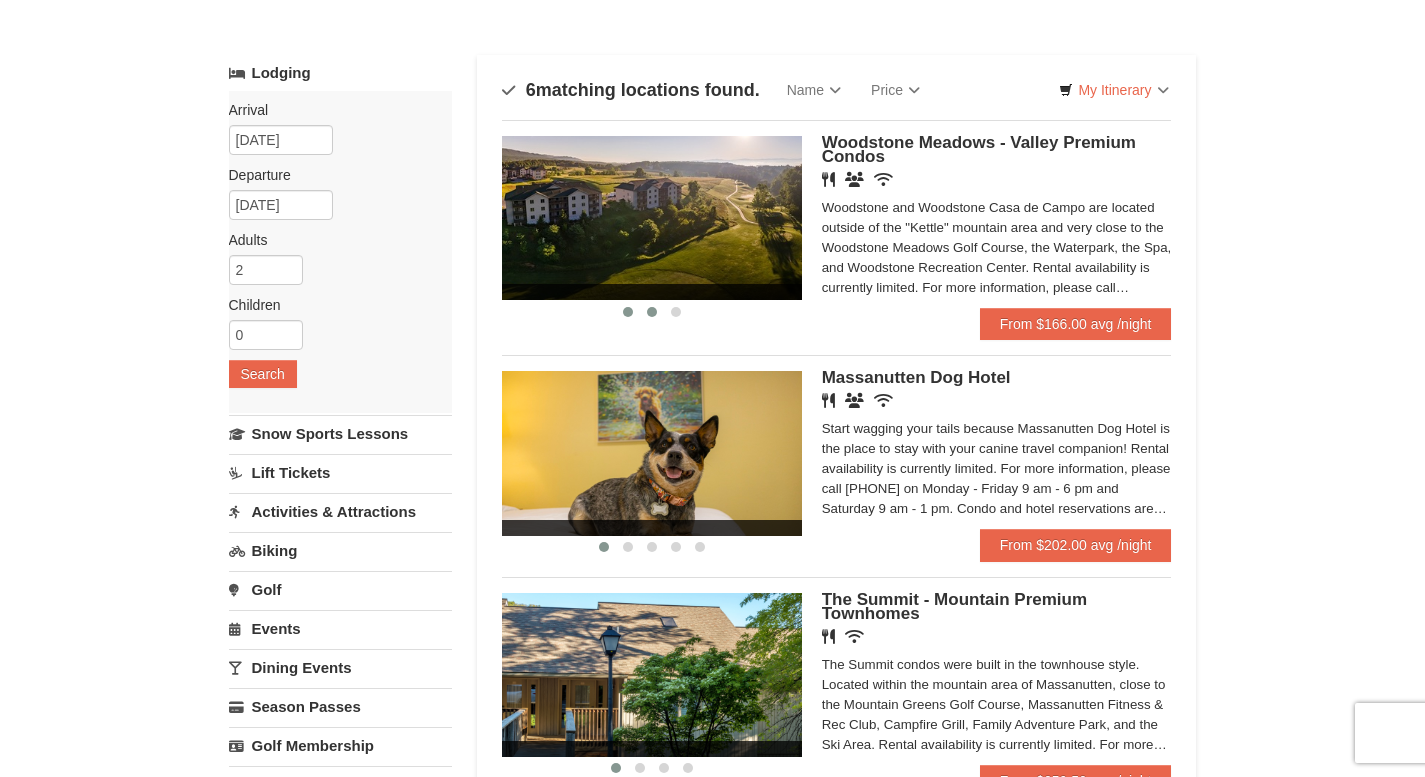 click at bounding box center (652, 312) 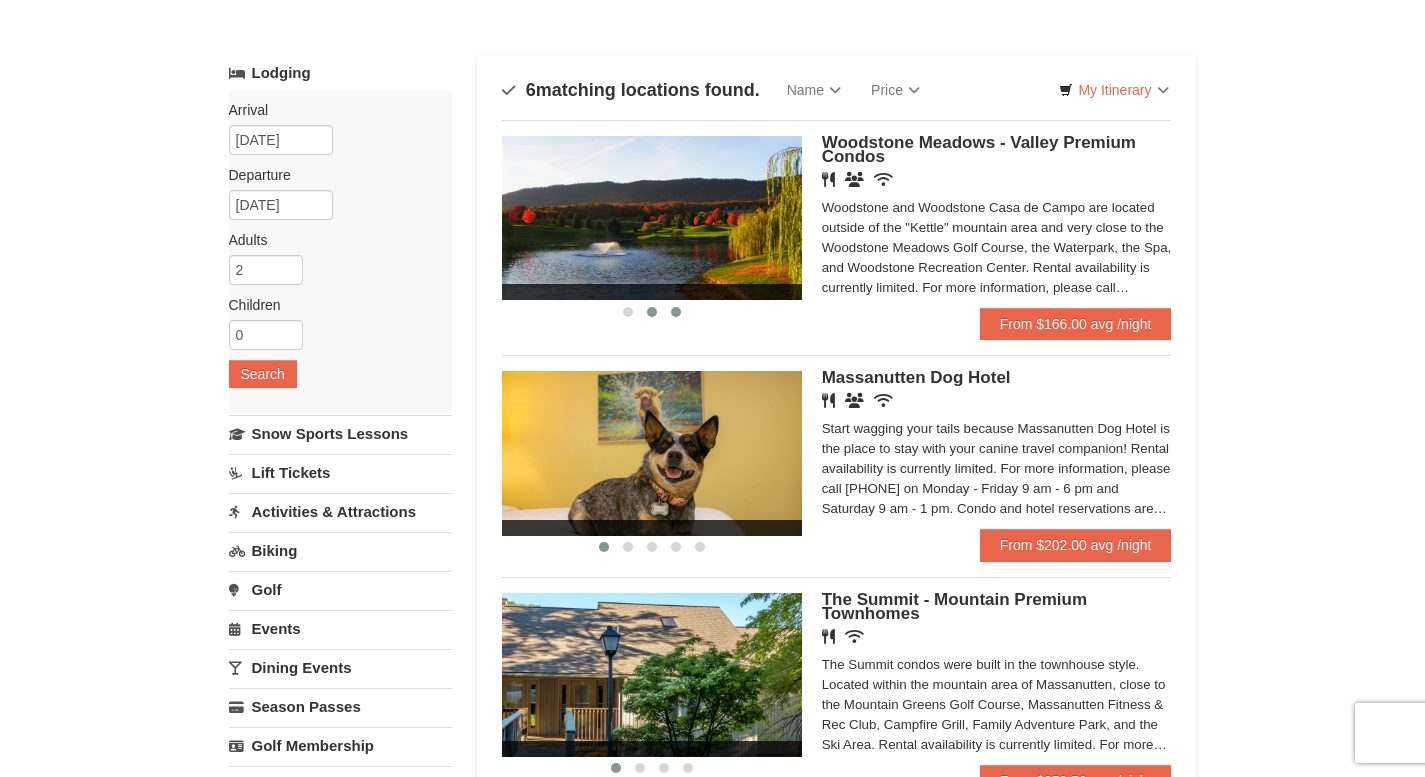 click at bounding box center [676, 312] 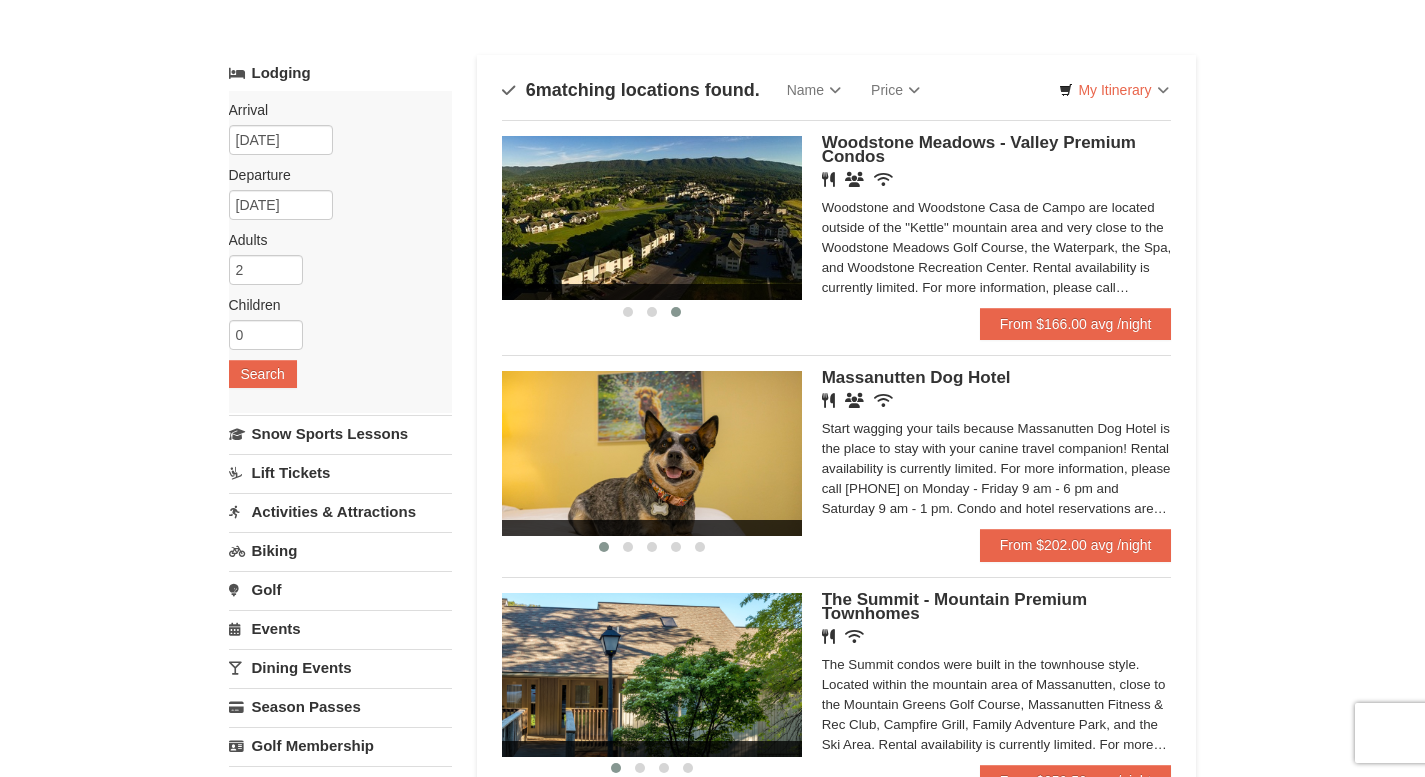 click on "Woodstone and Woodstone Casa de Campo are located outside of the "Kettle" mountain area and very close to the Woodstone Meadows Golf Course, the Waterpark, the Spa, and Woodstone Recreation Center.
Rental availability is currently limited. For more information, please call 540.289.4952 on Monday - Friday 9 am - 6 pm and Saturday 9 am - 1 pm. Condo and hotel reservations are subject to a $25 change fee.
We look forward to welcoming you!" at bounding box center [997, 248] 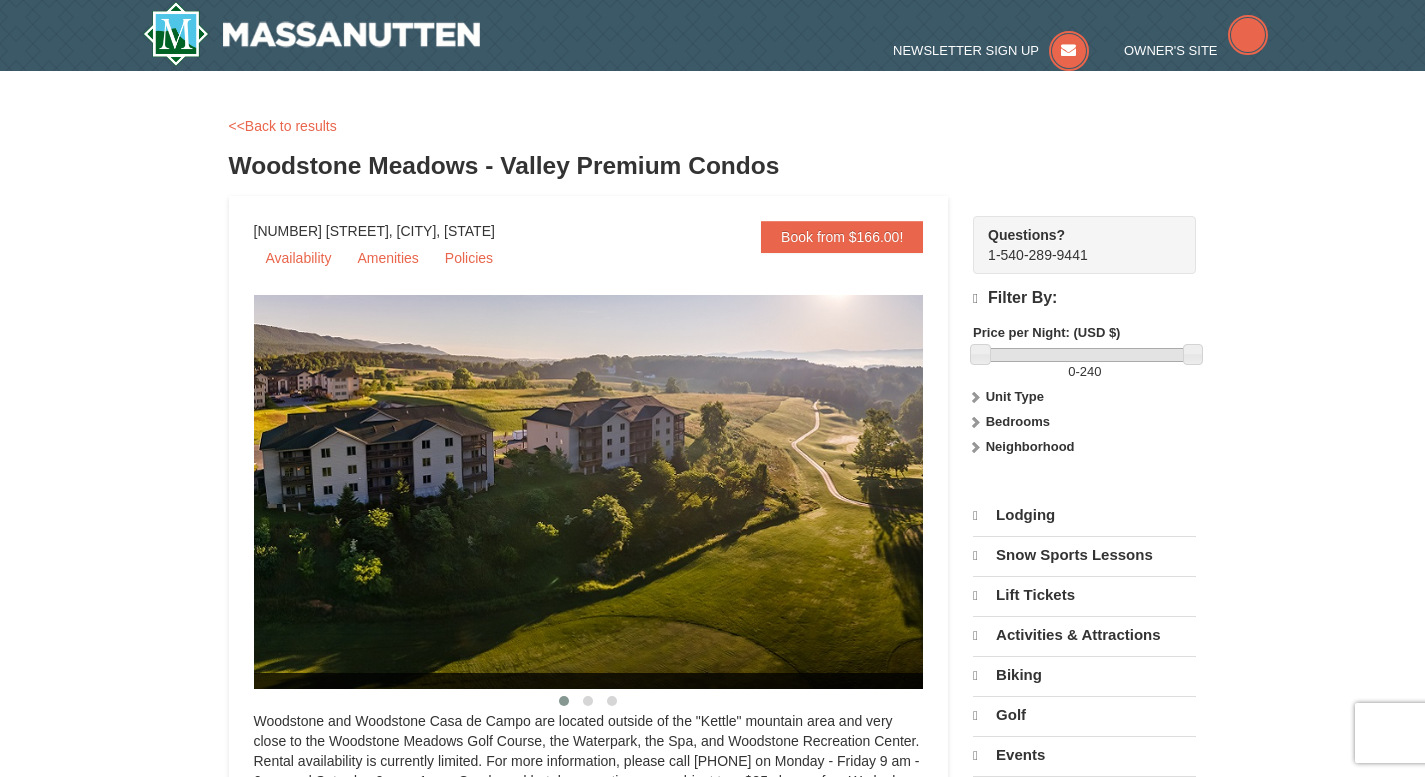 scroll, scrollTop: 0, scrollLeft: 0, axis: both 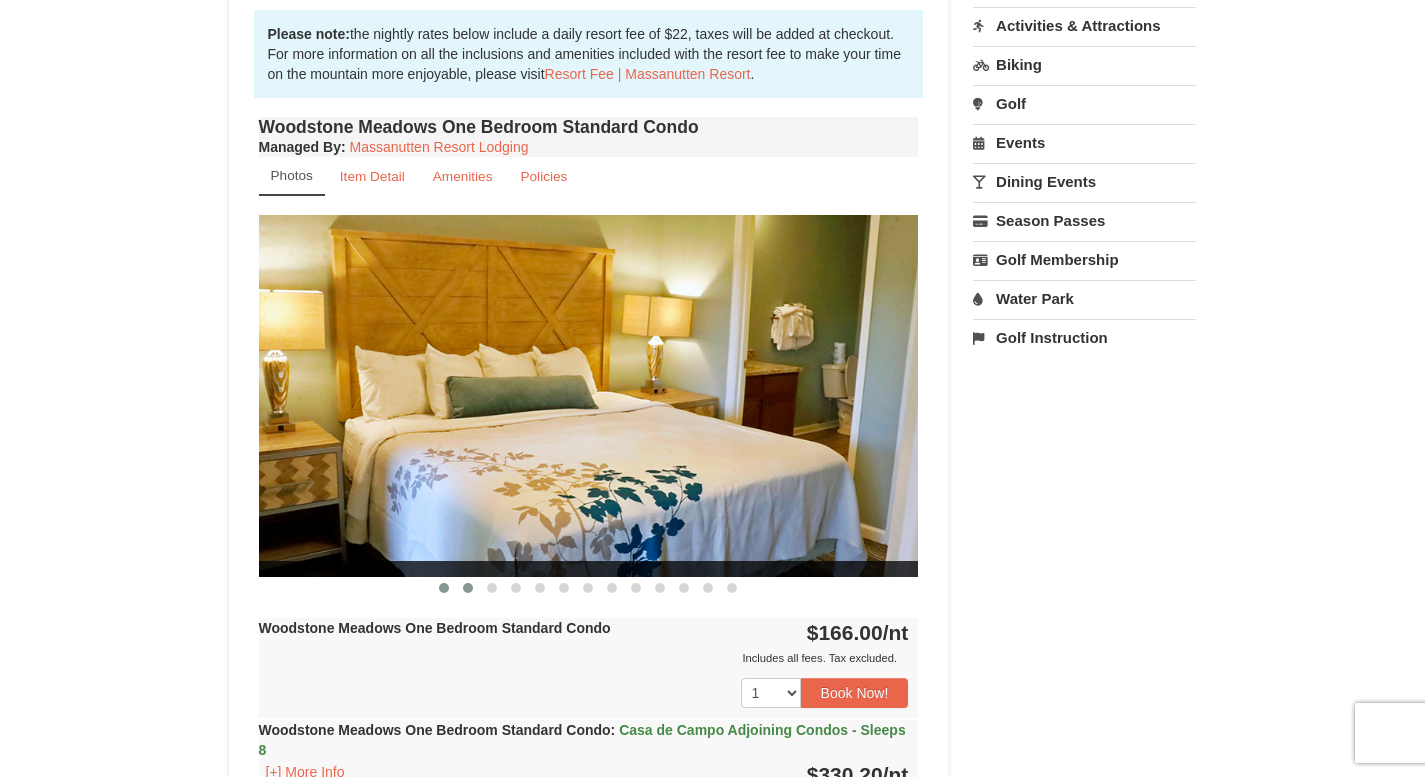 click at bounding box center (468, 588) 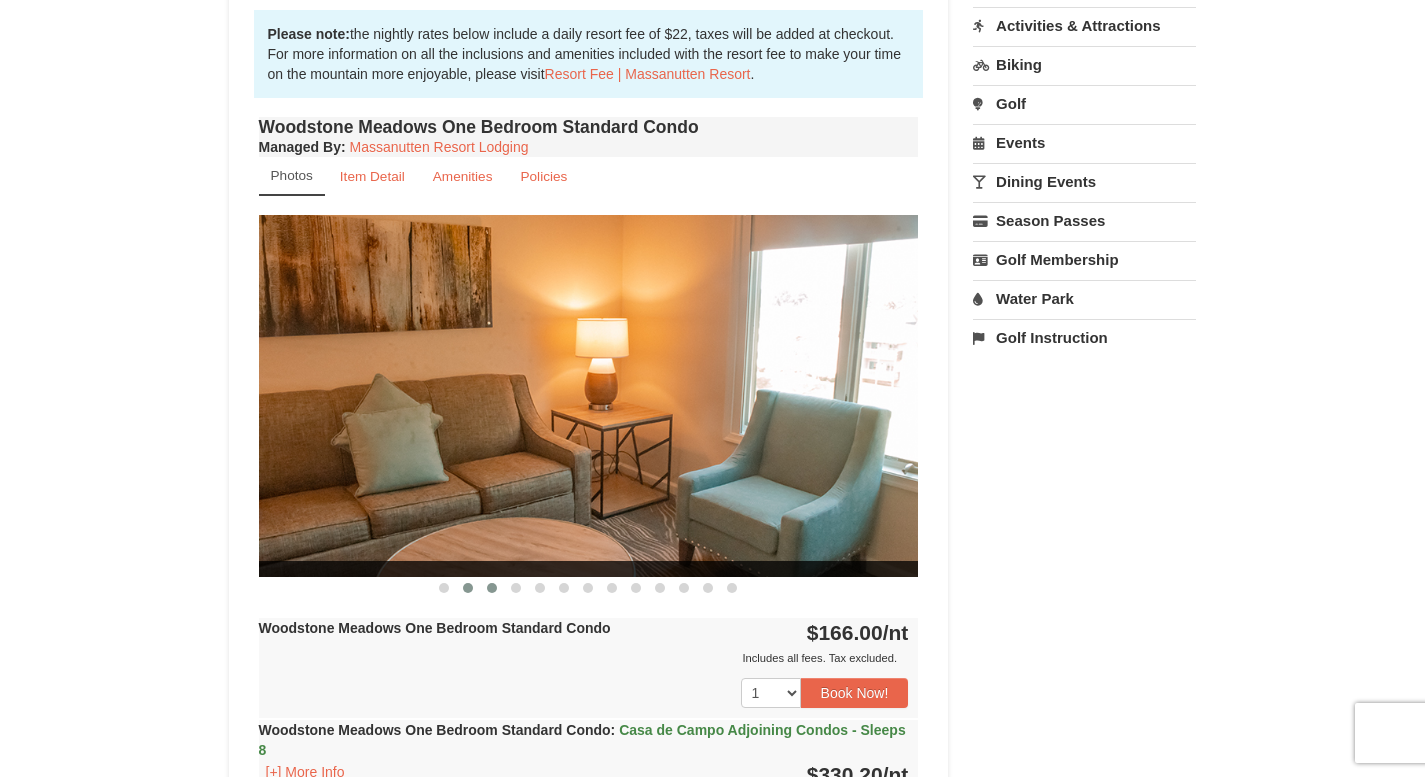 click at bounding box center [492, 588] 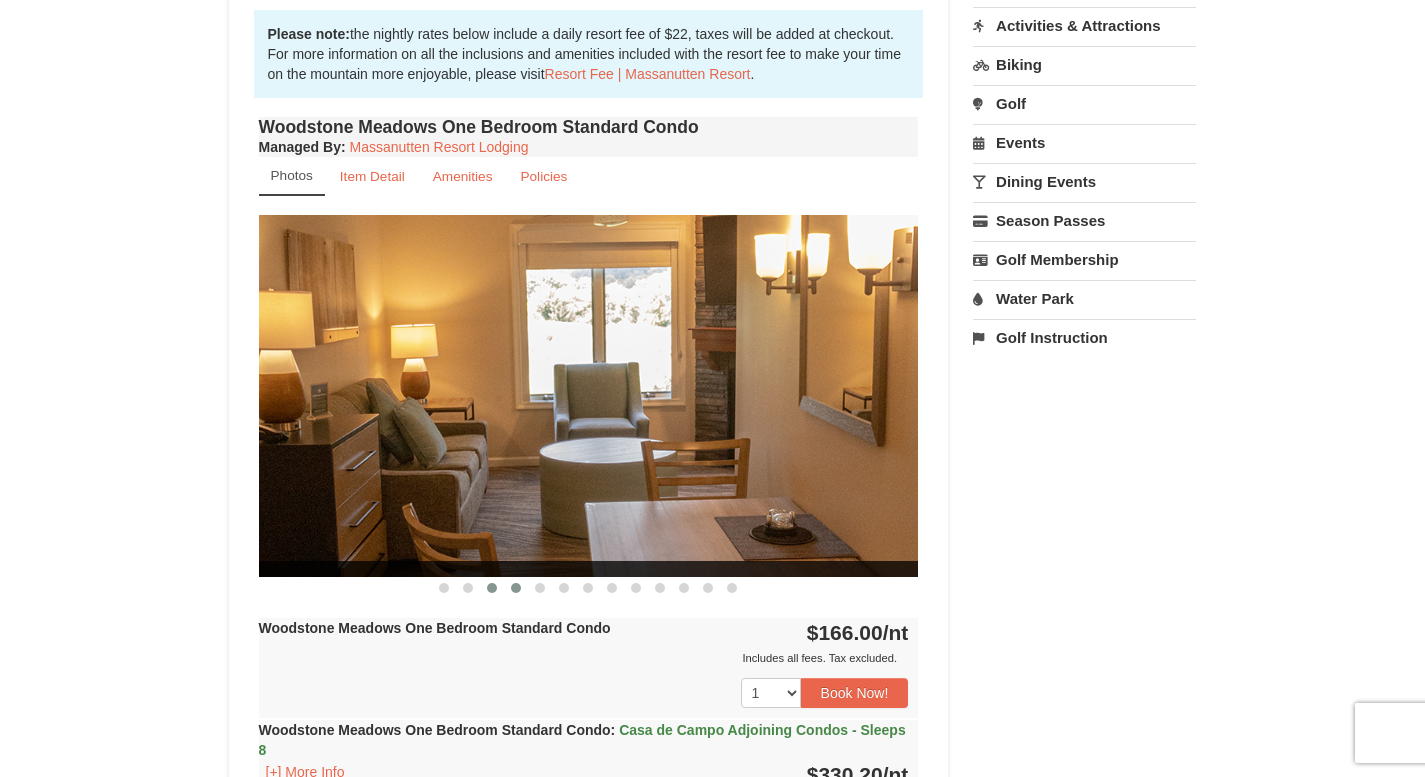 click at bounding box center (516, 588) 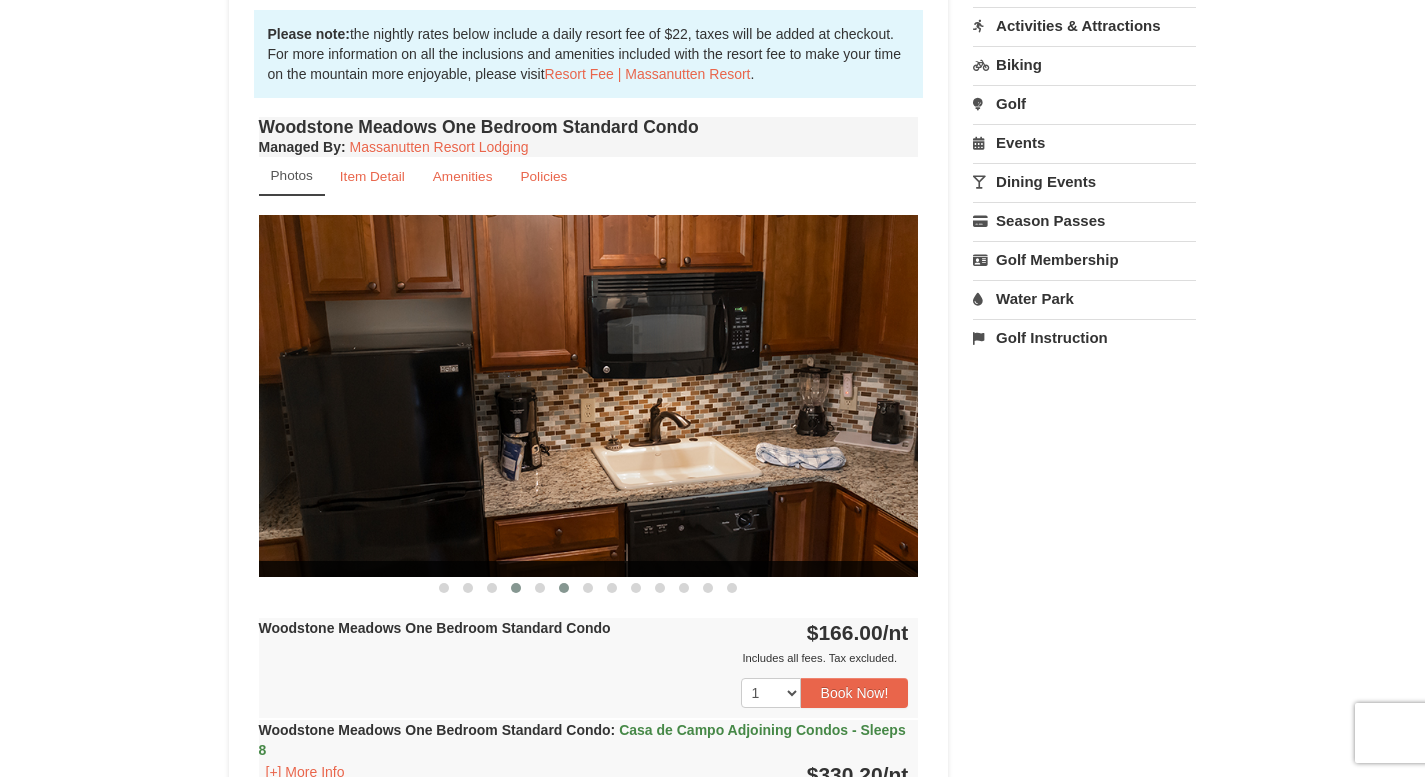 click at bounding box center (564, 588) 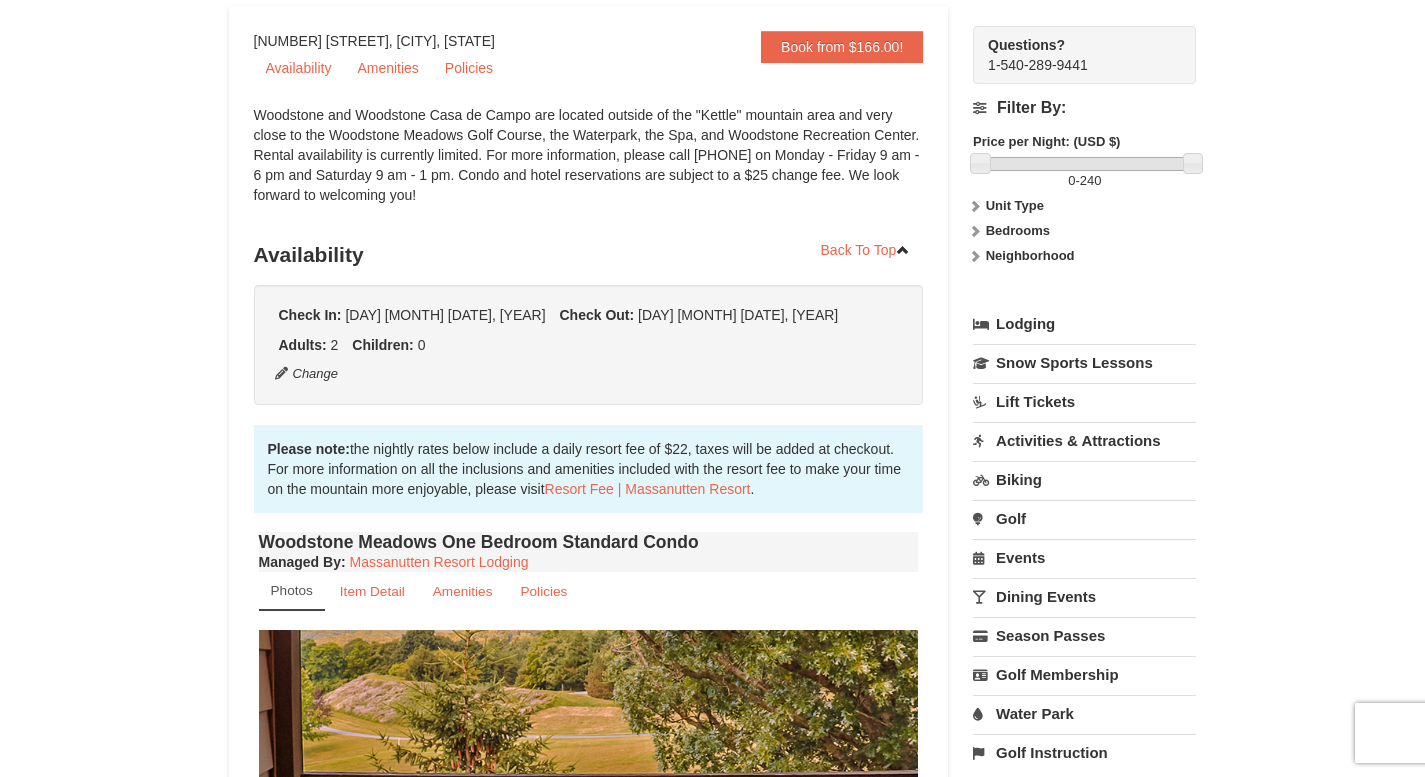 scroll, scrollTop: 0, scrollLeft: 0, axis: both 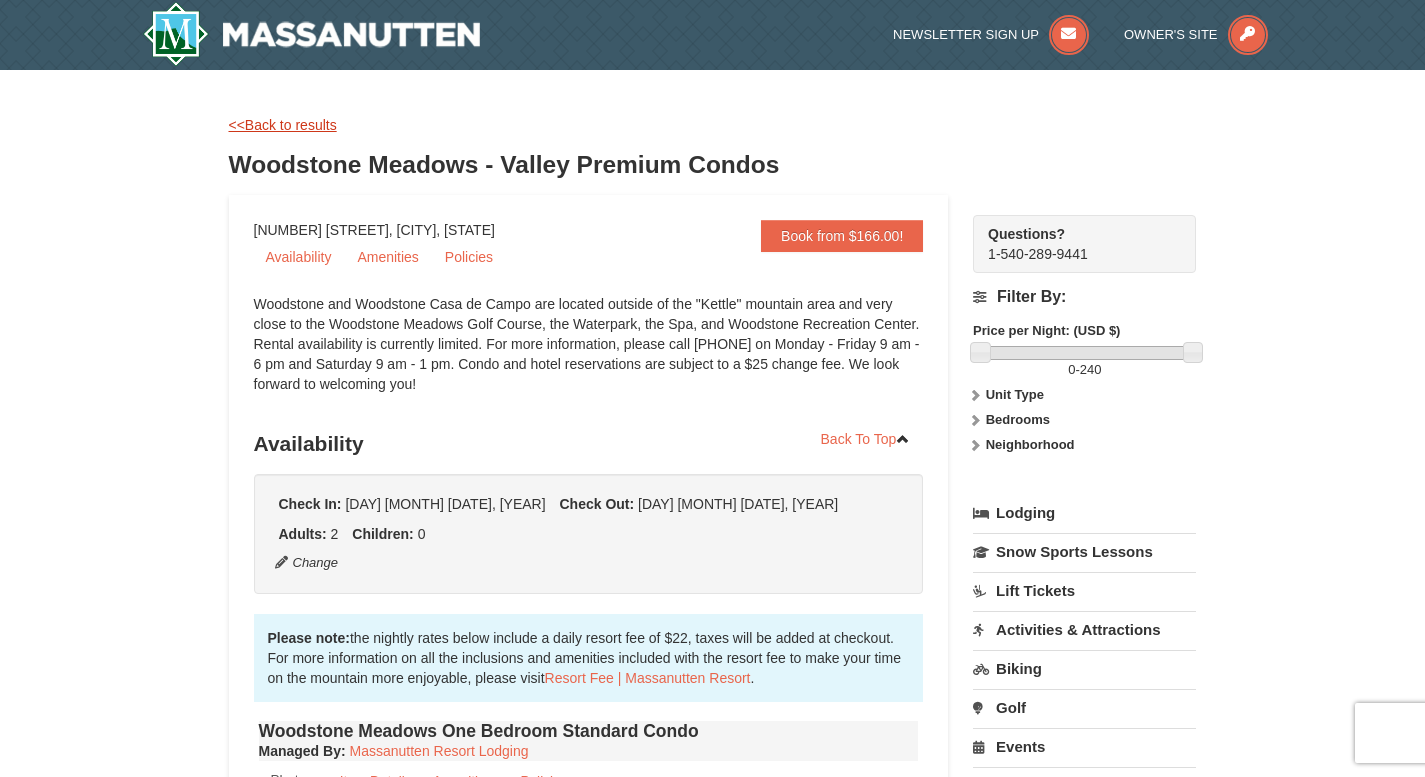 click on "<<Back to results" at bounding box center [283, 125] 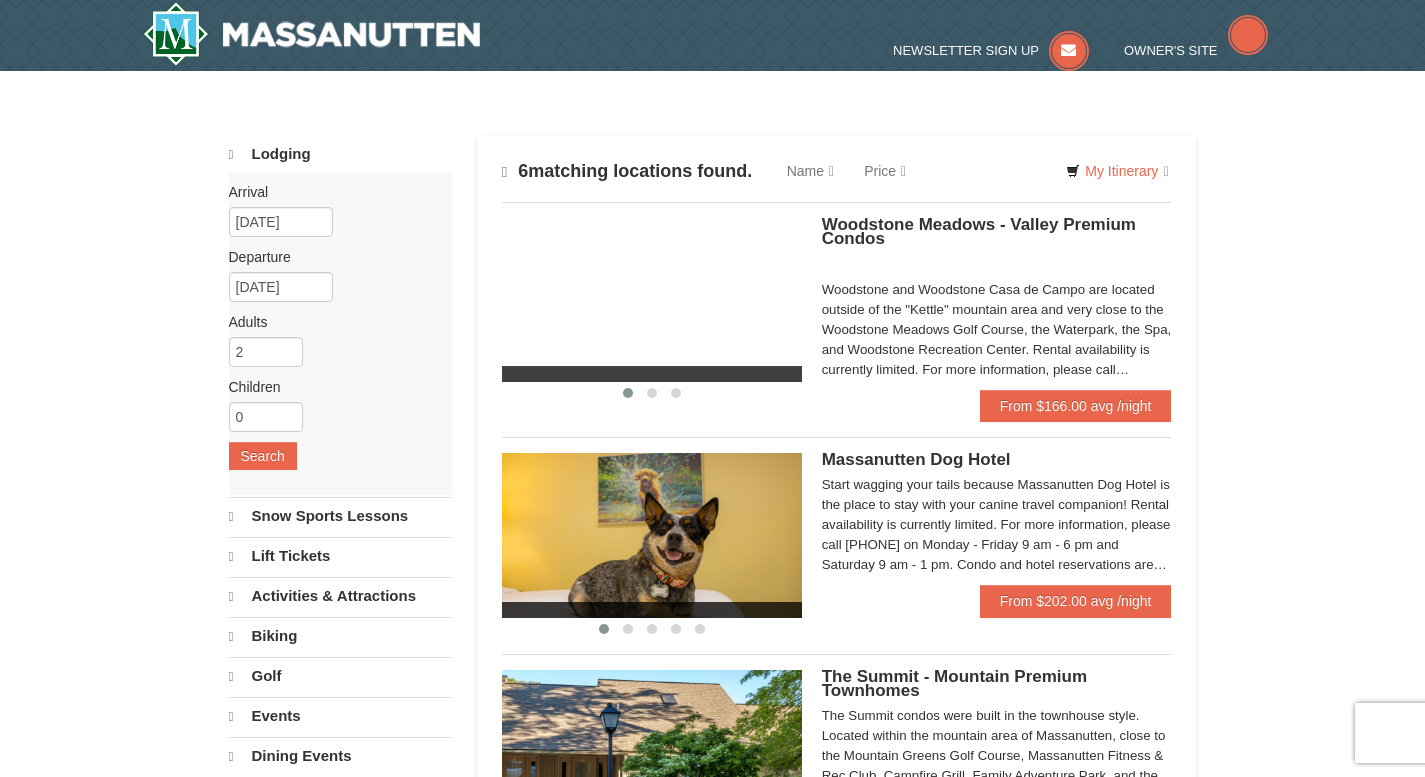 scroll, scrollTop: 80, scrollLeft: 0, axis: vertical 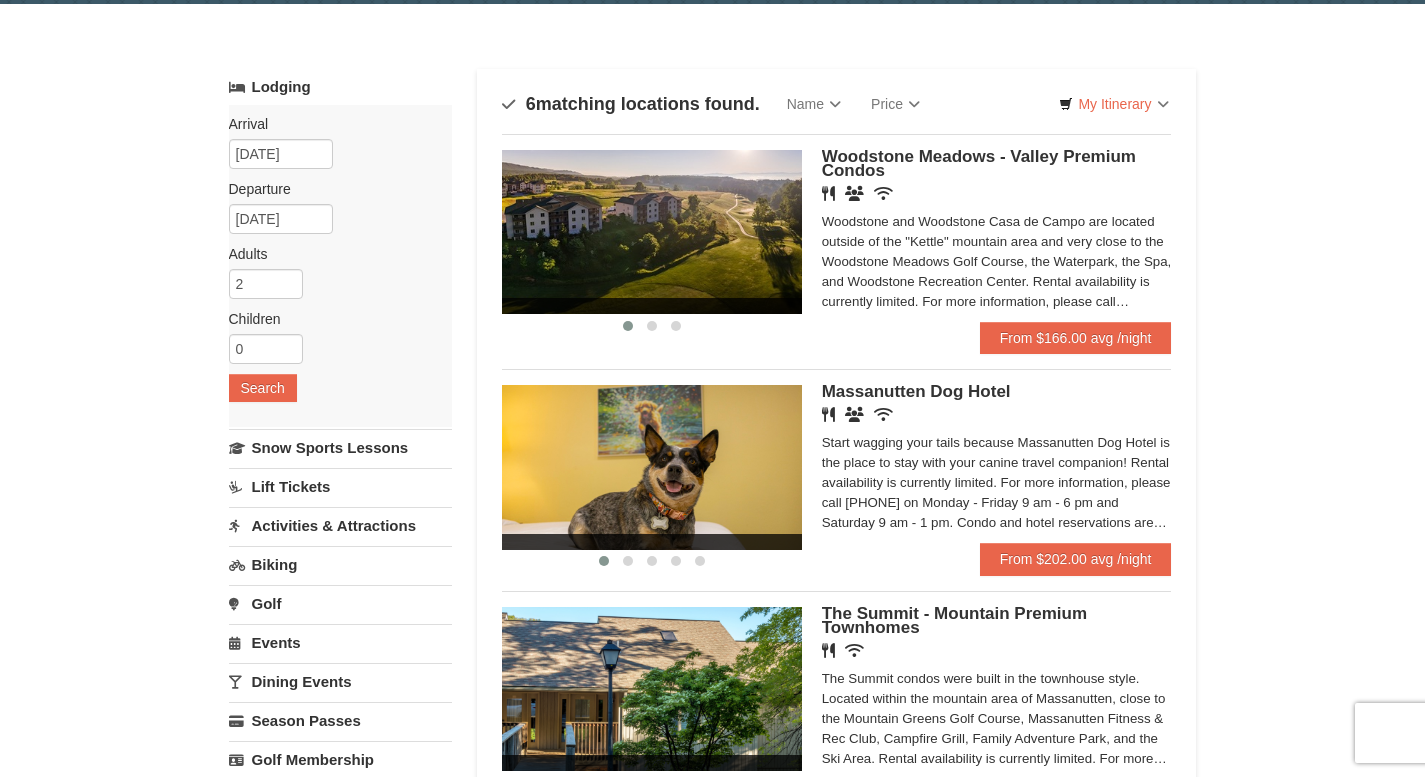 click on "Start wagging your tails because Massanutten Dog Hotel is the place to stay with your canine travel companion!
Rental availability is currently limited. For more information, please call 540.289.4952 on Monday - Friday 9 am - 6 pm and Saturday 9 am - 1 pm. Condo and hotel reservations are subject to a $25 change fee.
Activities may be limited and advance sign-ups and ticket purchases required. For more information please visit https://www.massresort.com. Thank you for your patience and understanding. We look forward to welcoming you!" at bounding box center [997, 483] 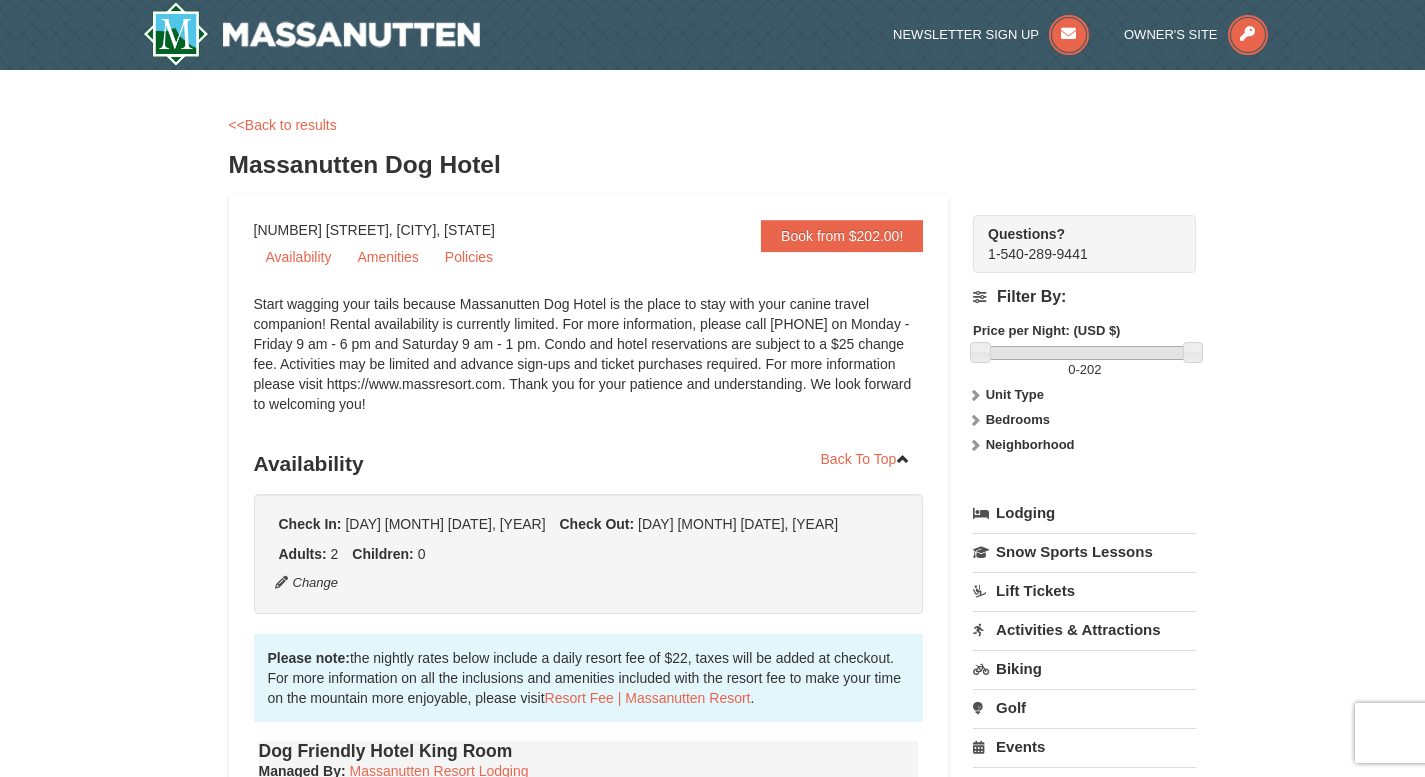 scroll, scrollTop: 0, scrollLeft: 0, axis: both 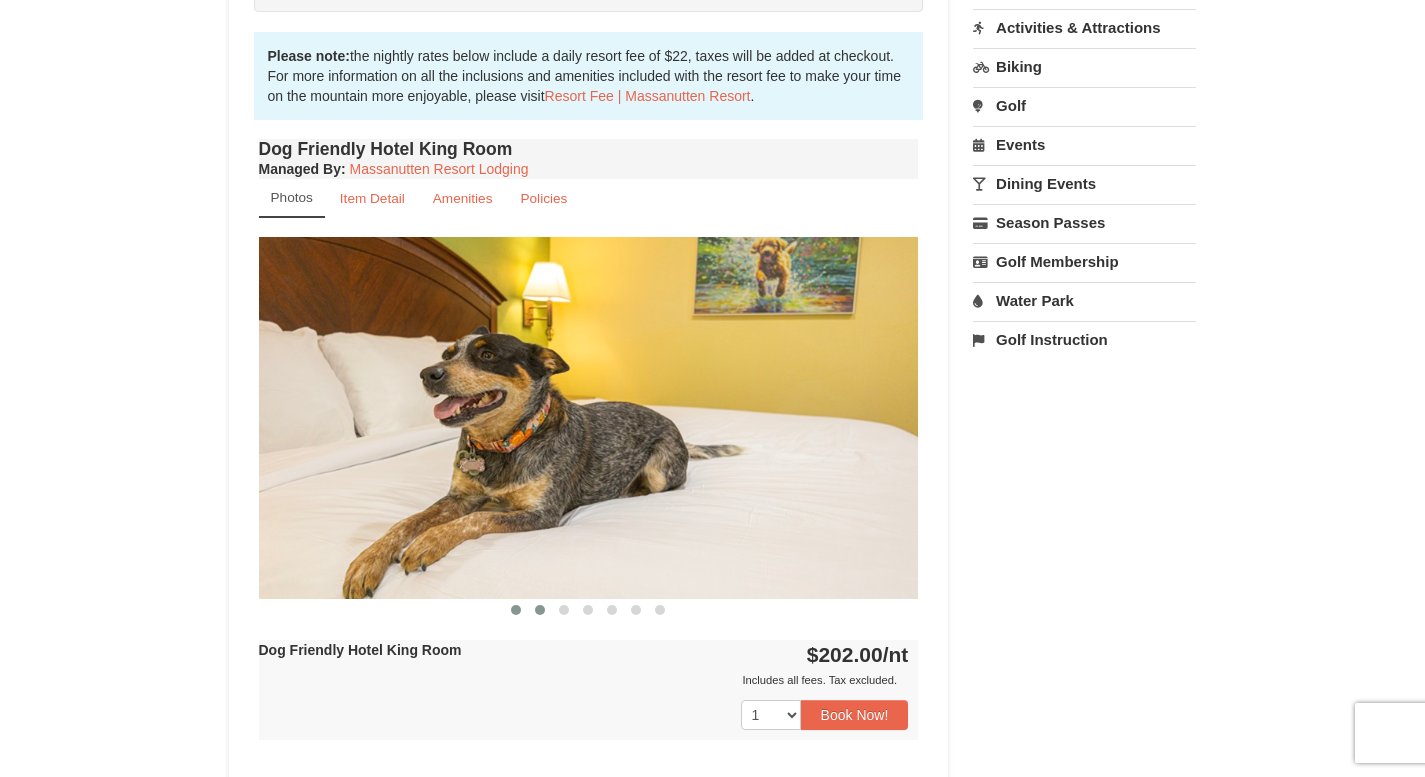 click at bounding box center (540, 610) 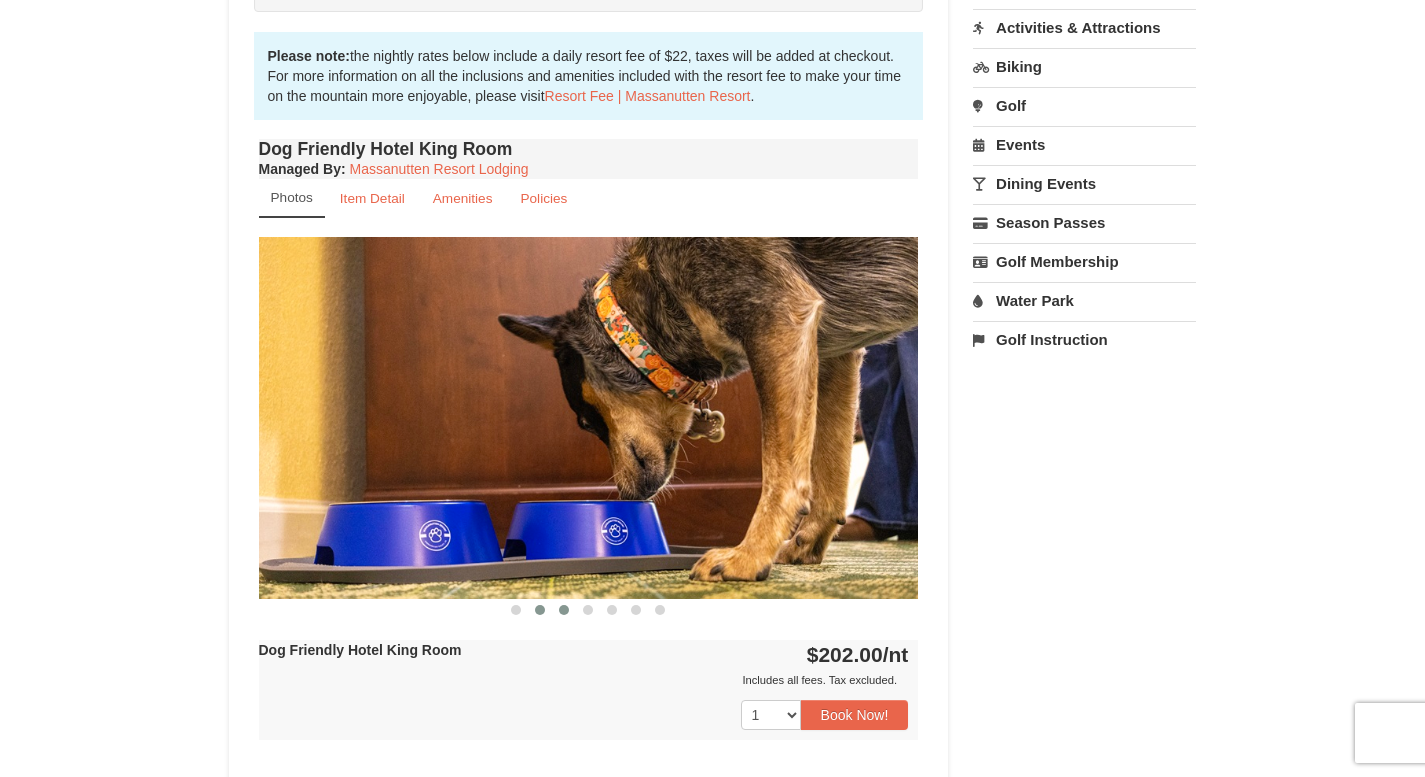 click at bounding box center (564, 610) 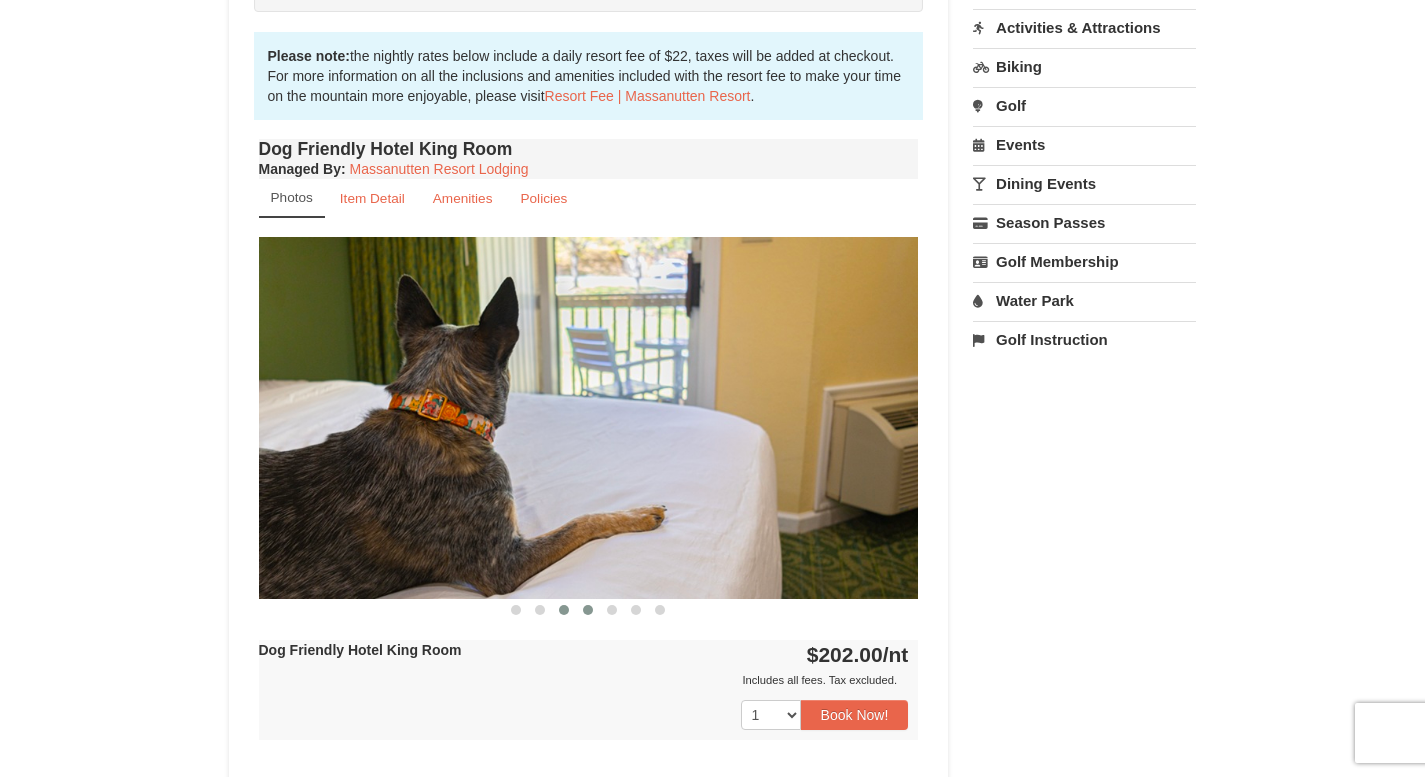 click at bounding box center (588, 610) 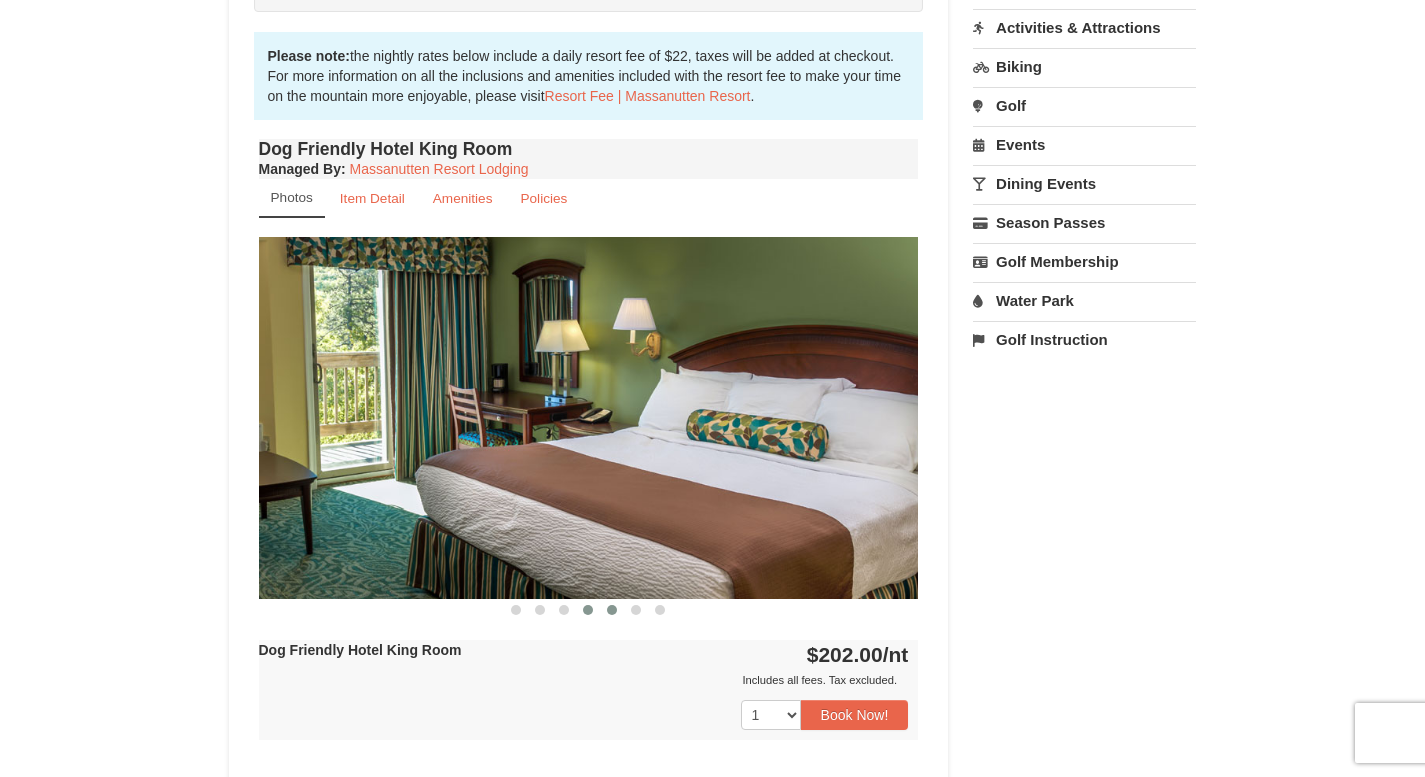 click at bounding box center (612, 610) 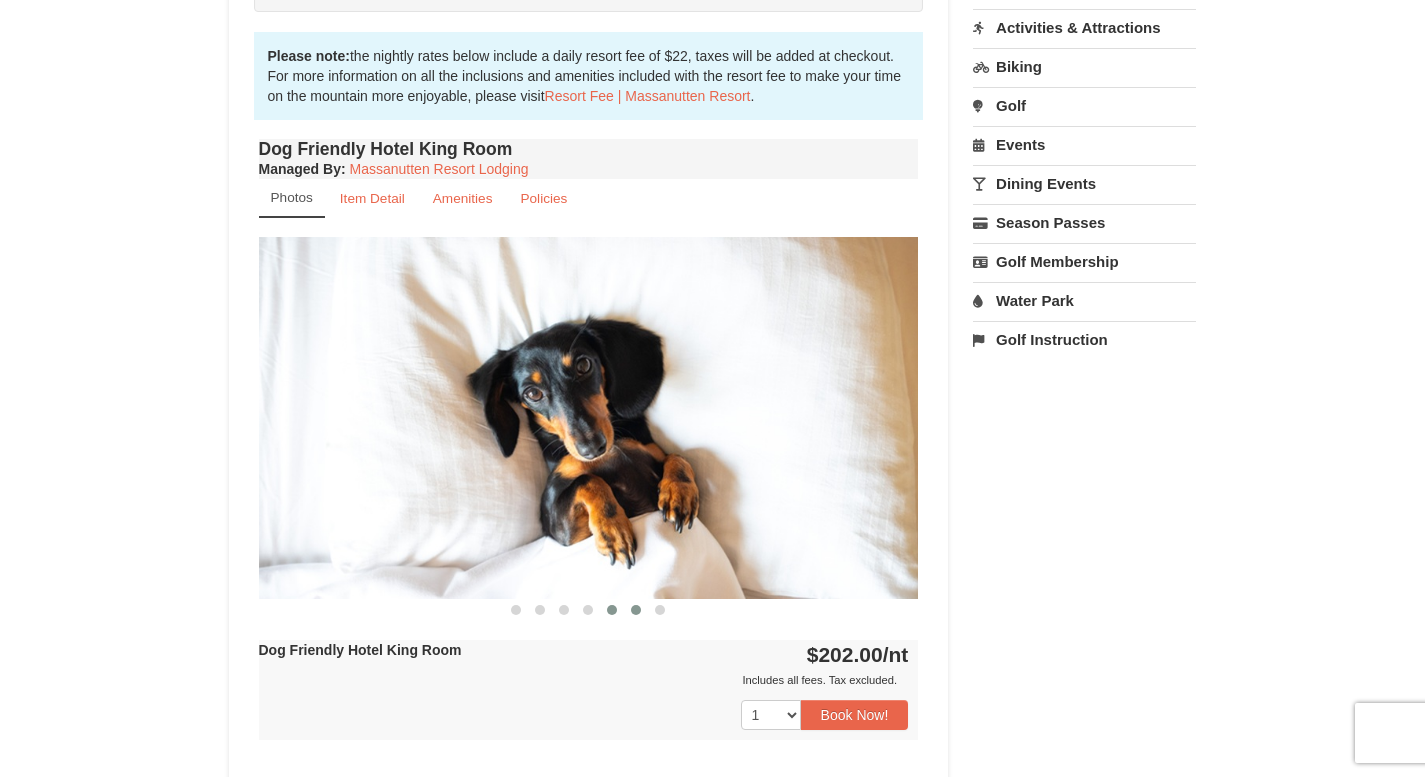 click at bounding box center [636, 610] 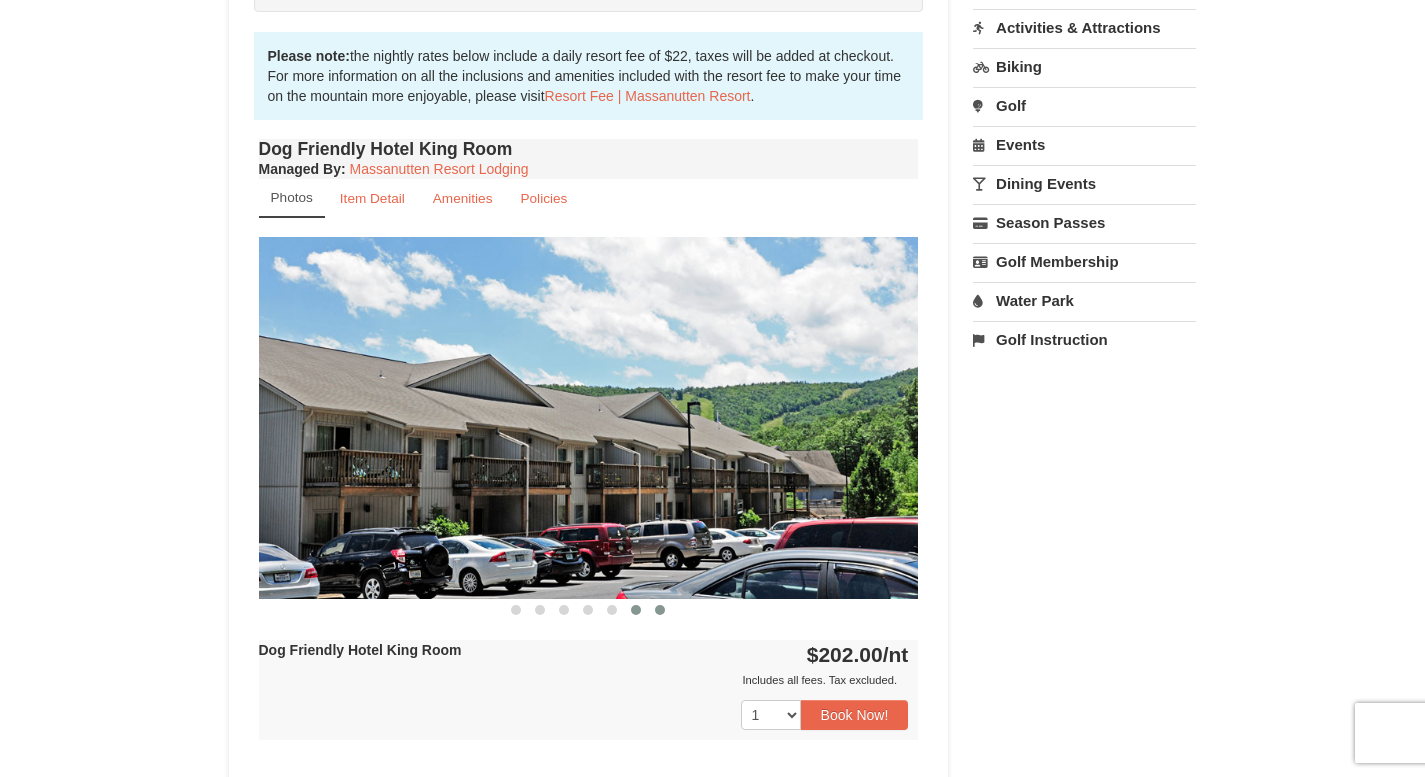 click at bounding box center (660, 610) 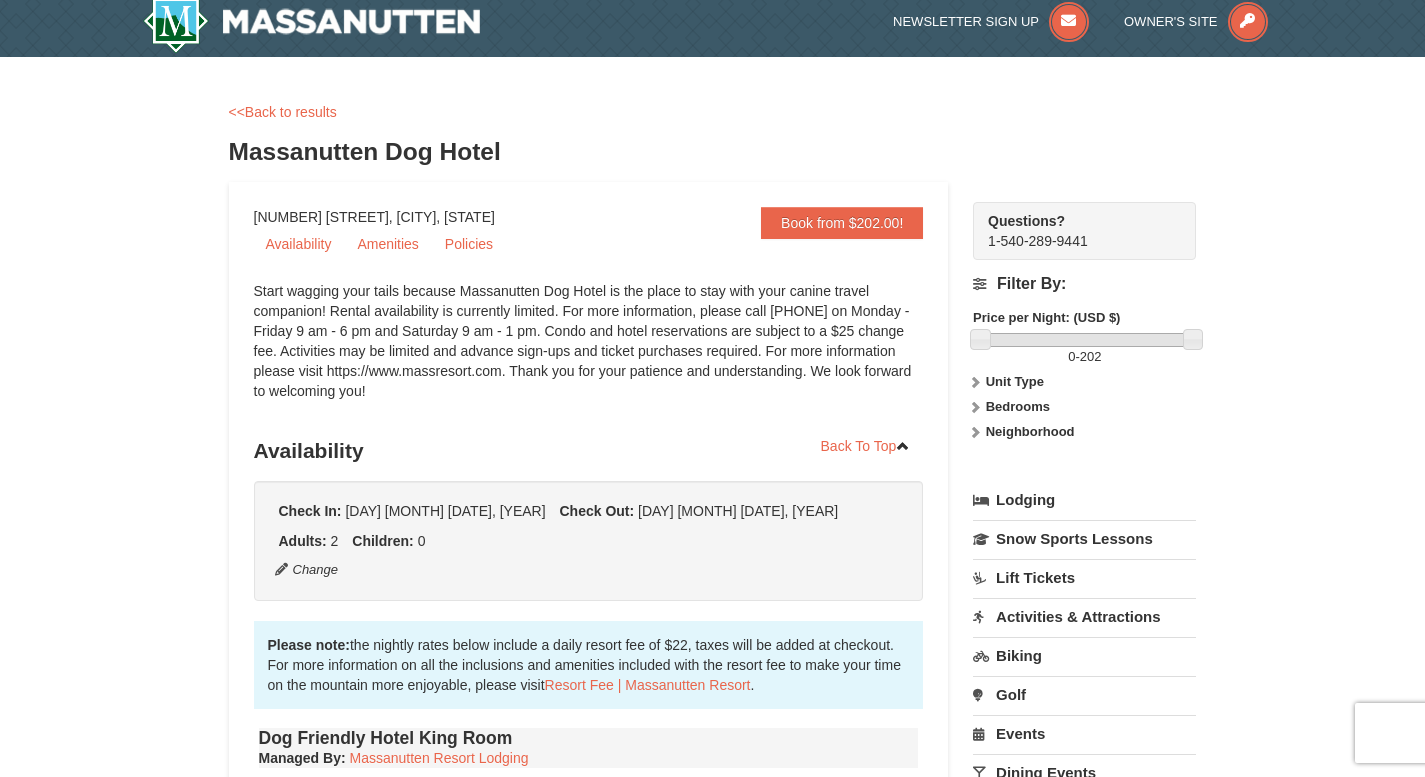 scroll, scrollTop: 0, scrollLeft: 0, axis: both 